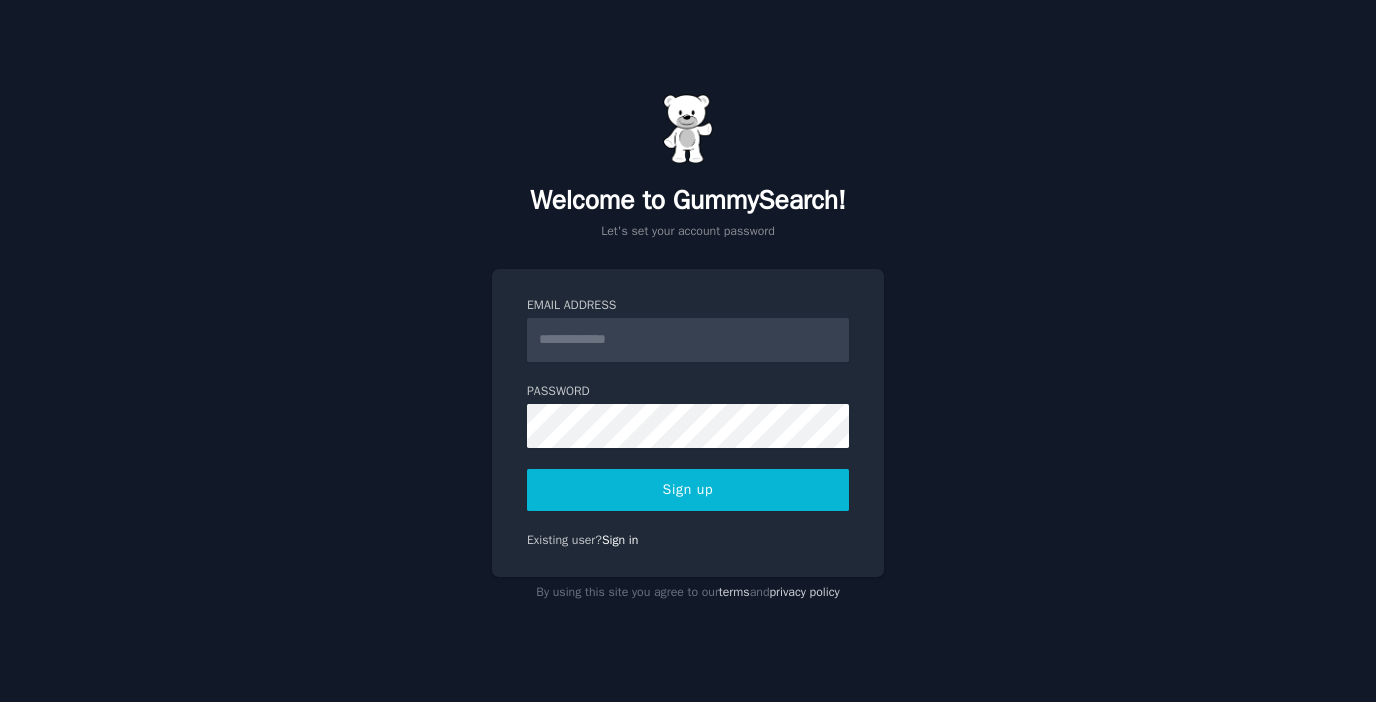 scroll, scrollTop: 0, scrollLeft: 0, axis: both 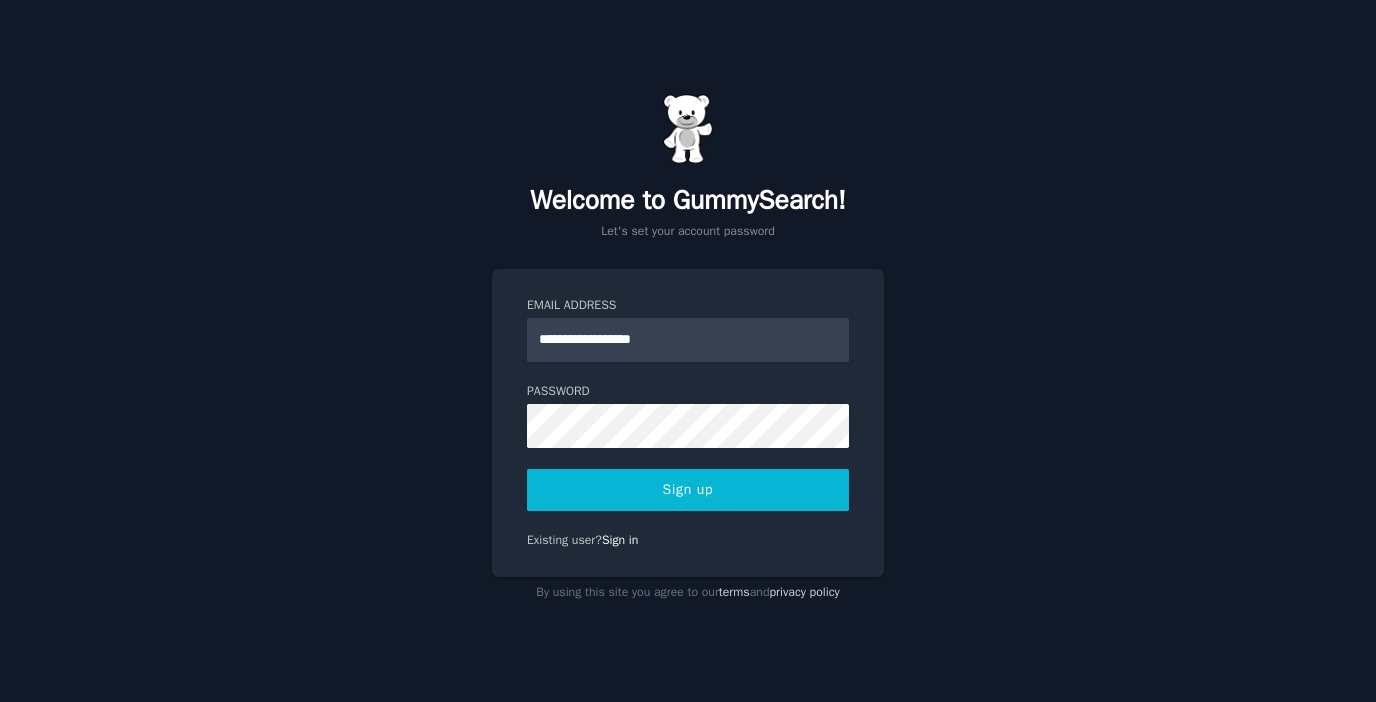 type on "**********" 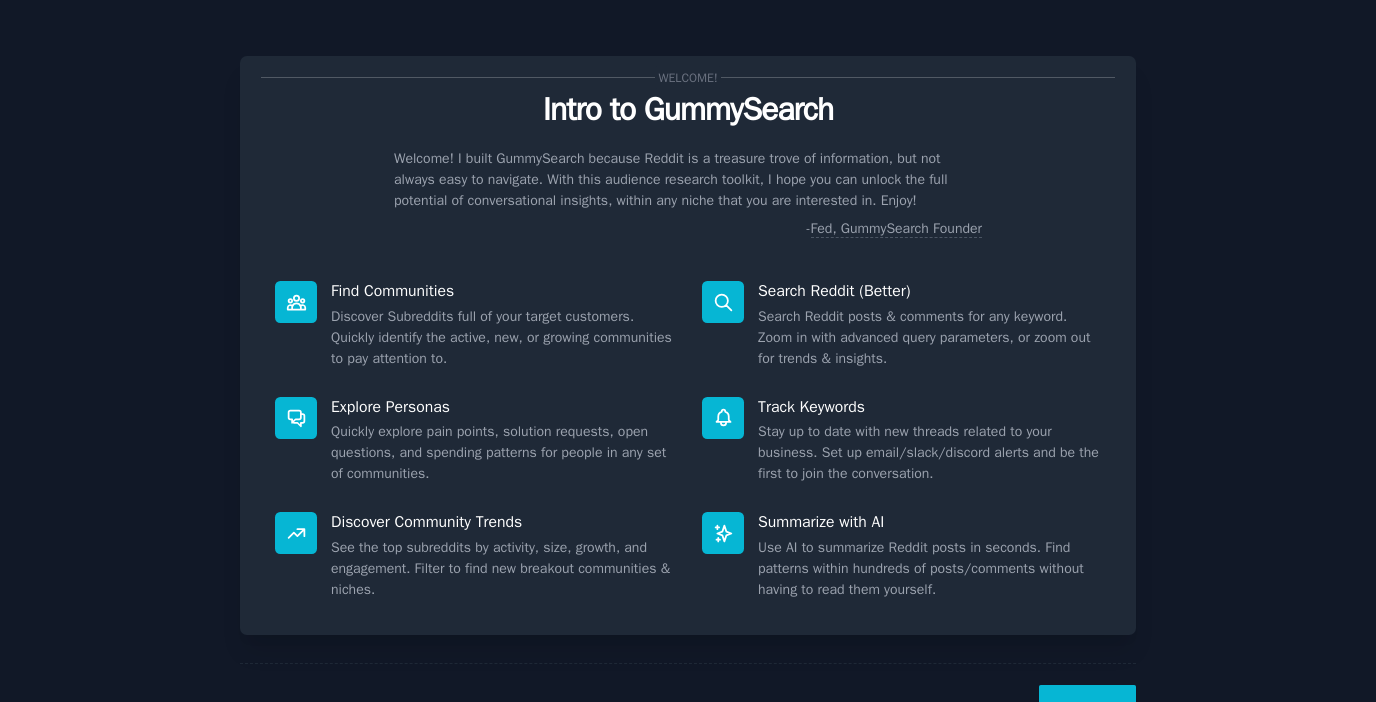 scroll, scrollTop: 0, scrollLeft: 0, axis: both 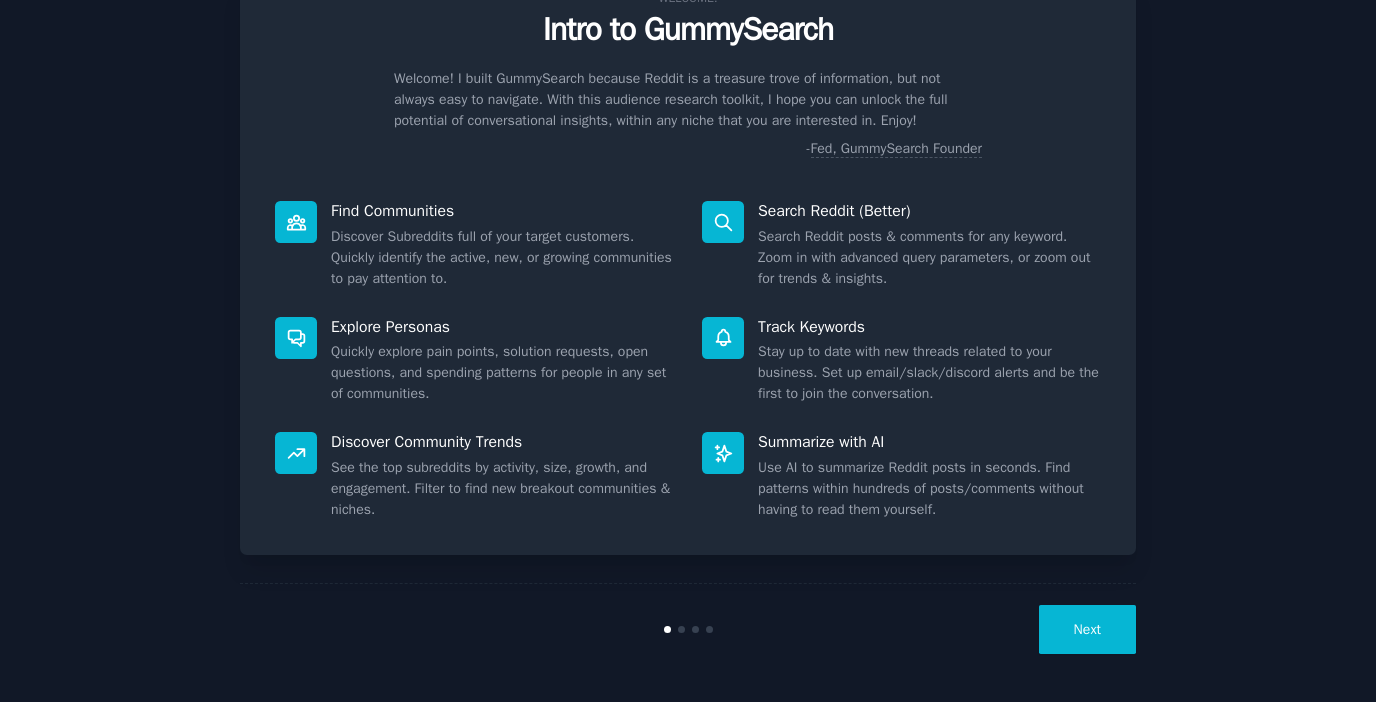 click on "Next" at bounding box center (1087, 629) 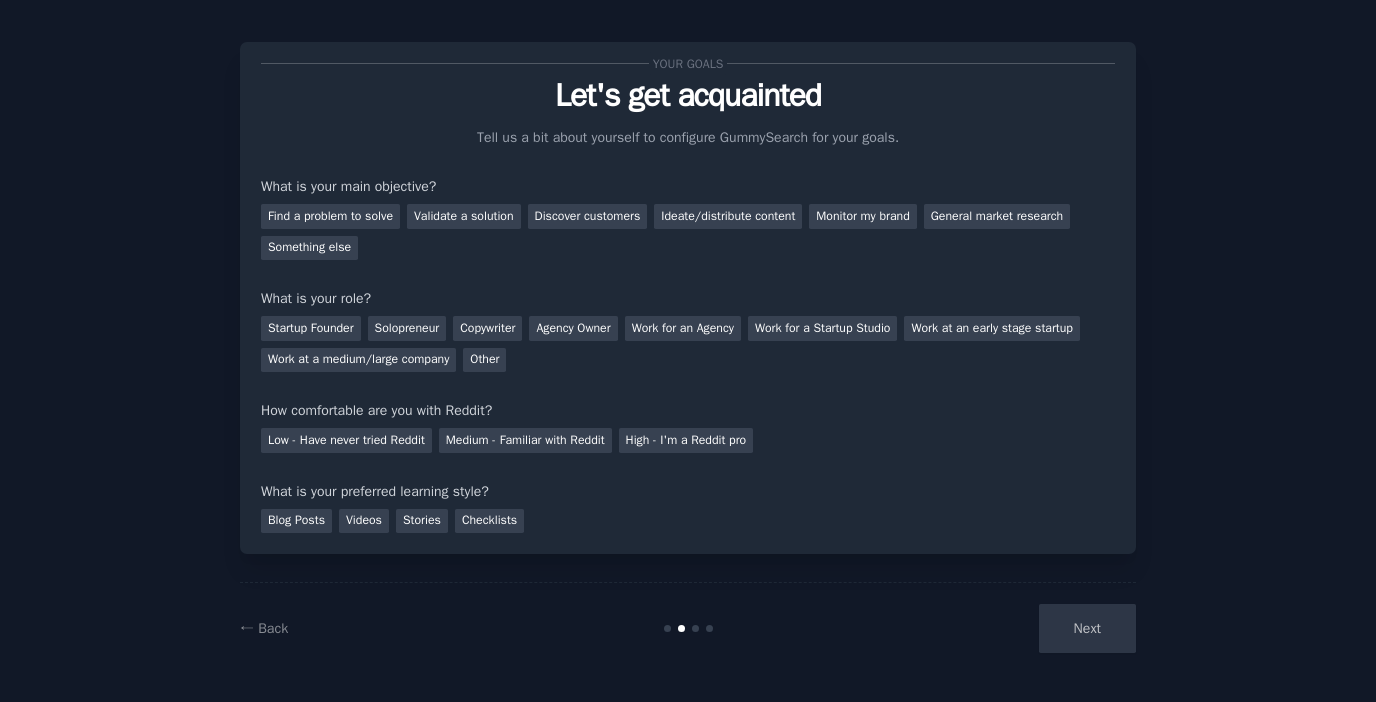 scroll, scrollTop: 14, scrollLeft: 0, axis: vertical 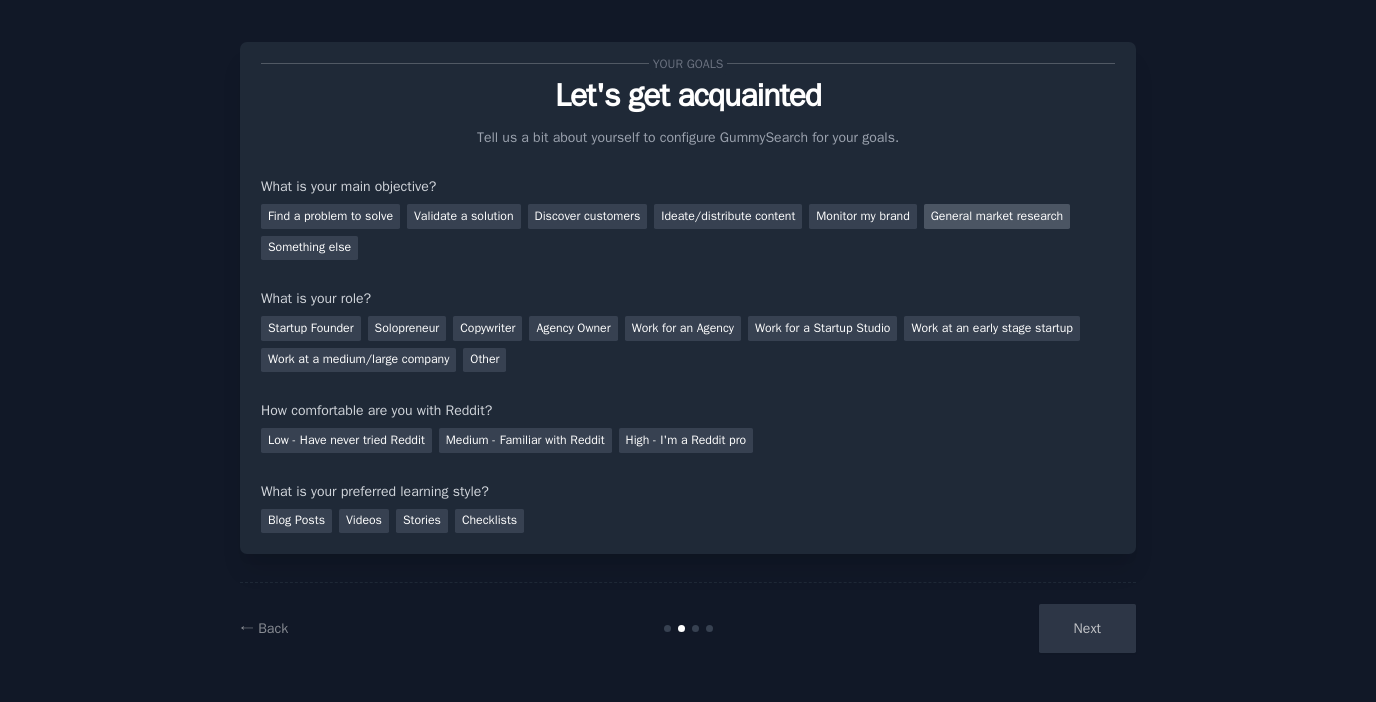 click on "General market research" at bounding box center (997, 216) 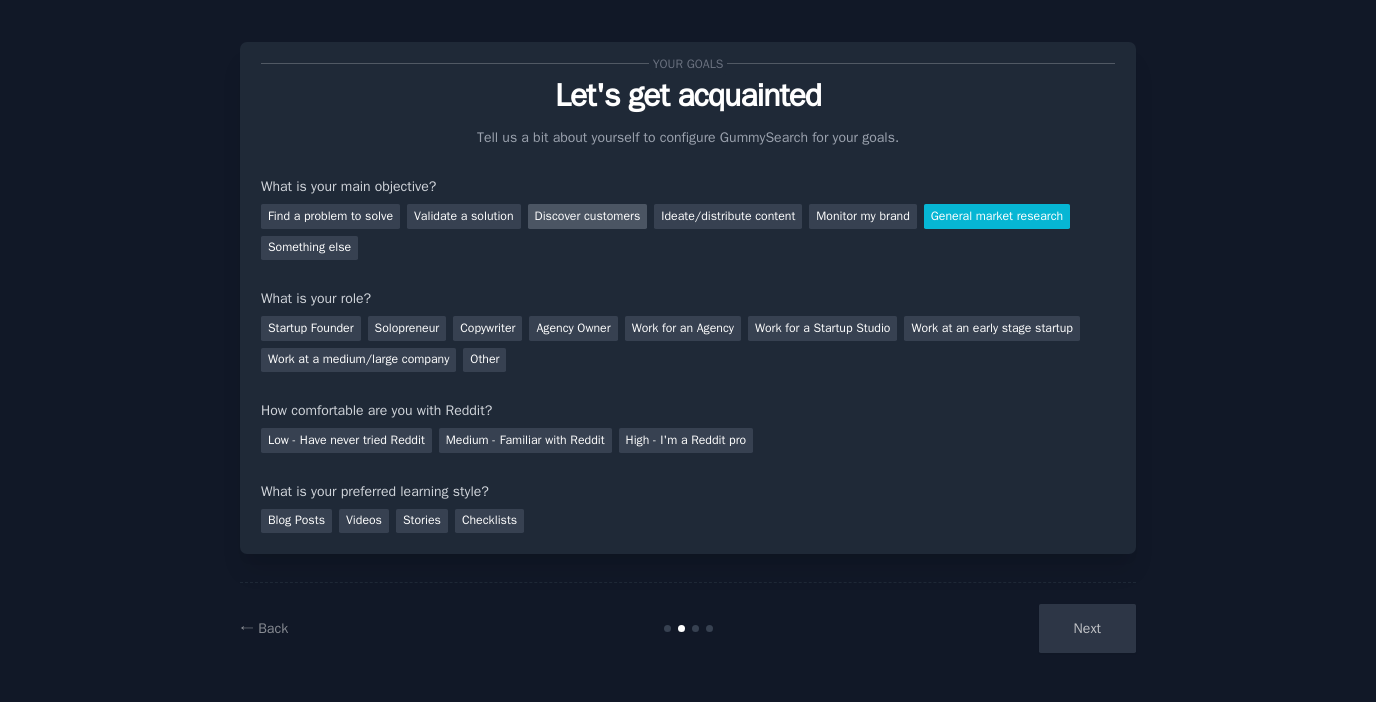click on "Discover customers" at bounding box center (588, 216) 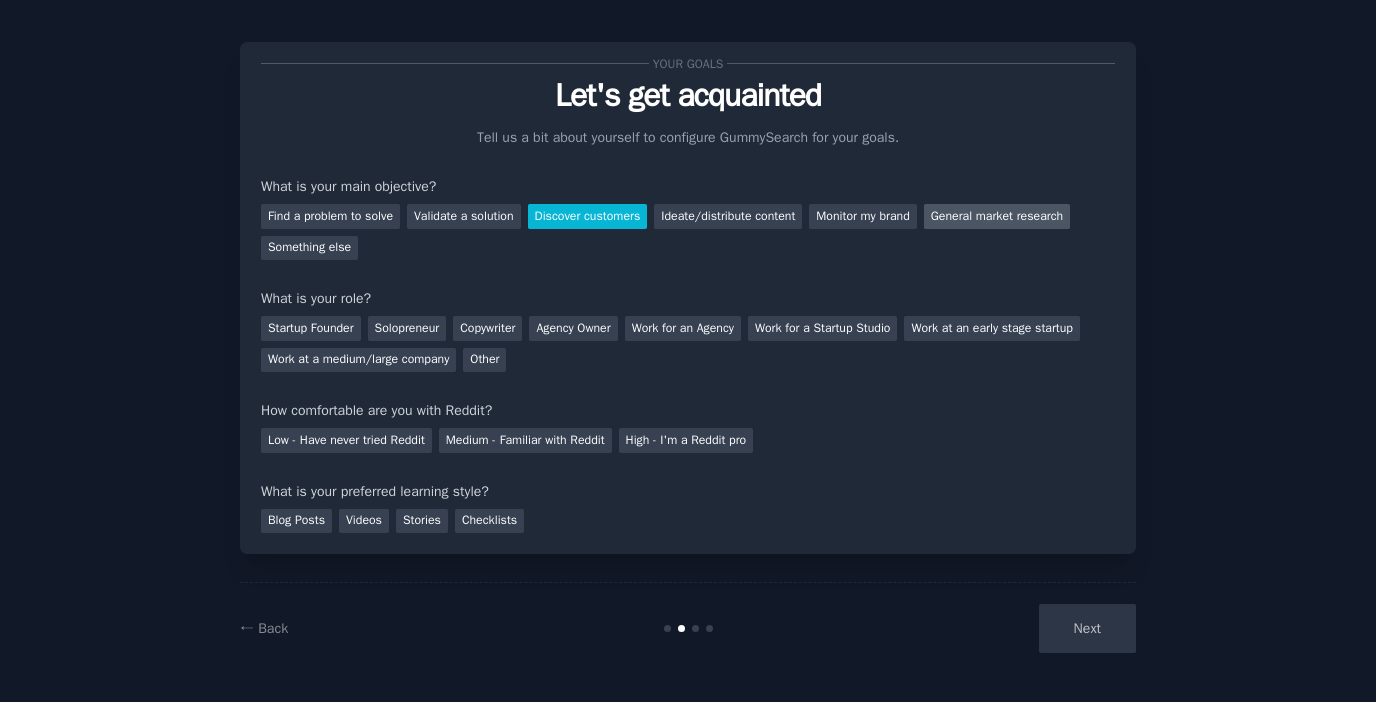 click on "General market research" at bounding box center [997, 216] 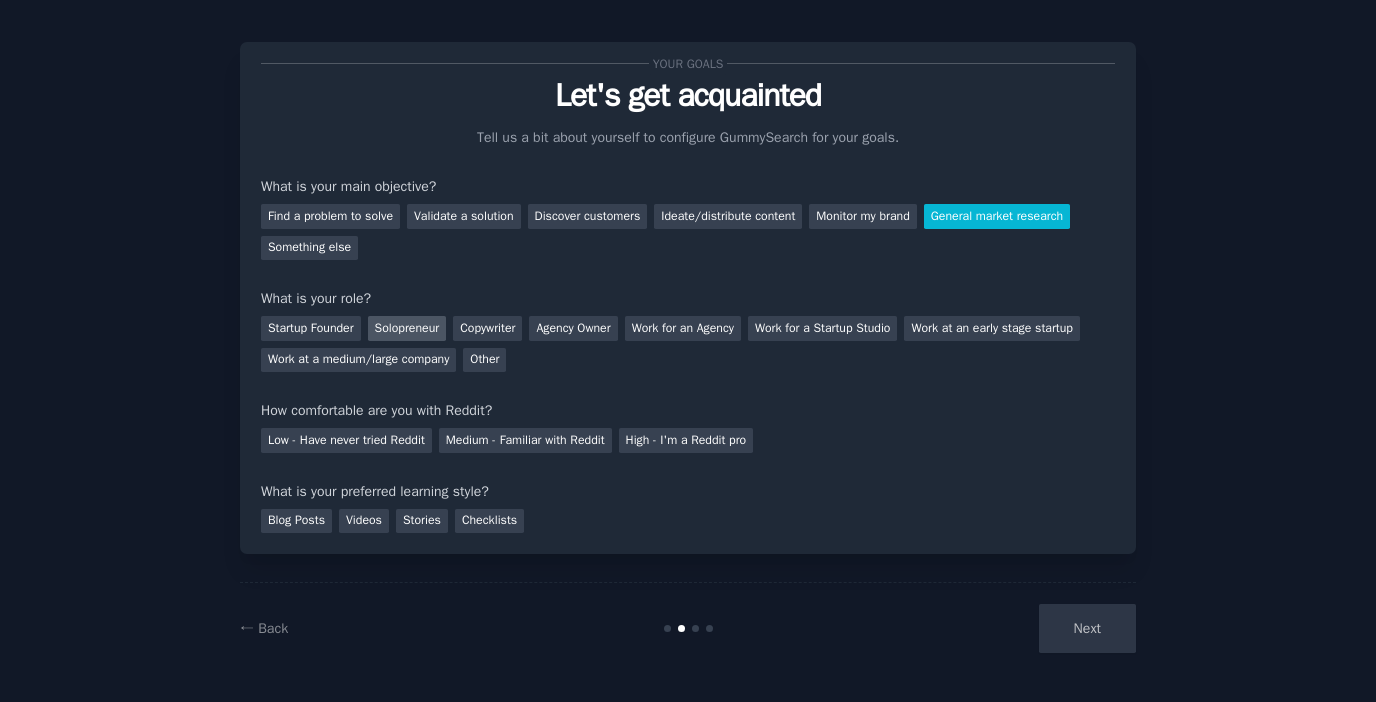 click on "Solopreneur" at bounding box center (407, 328) 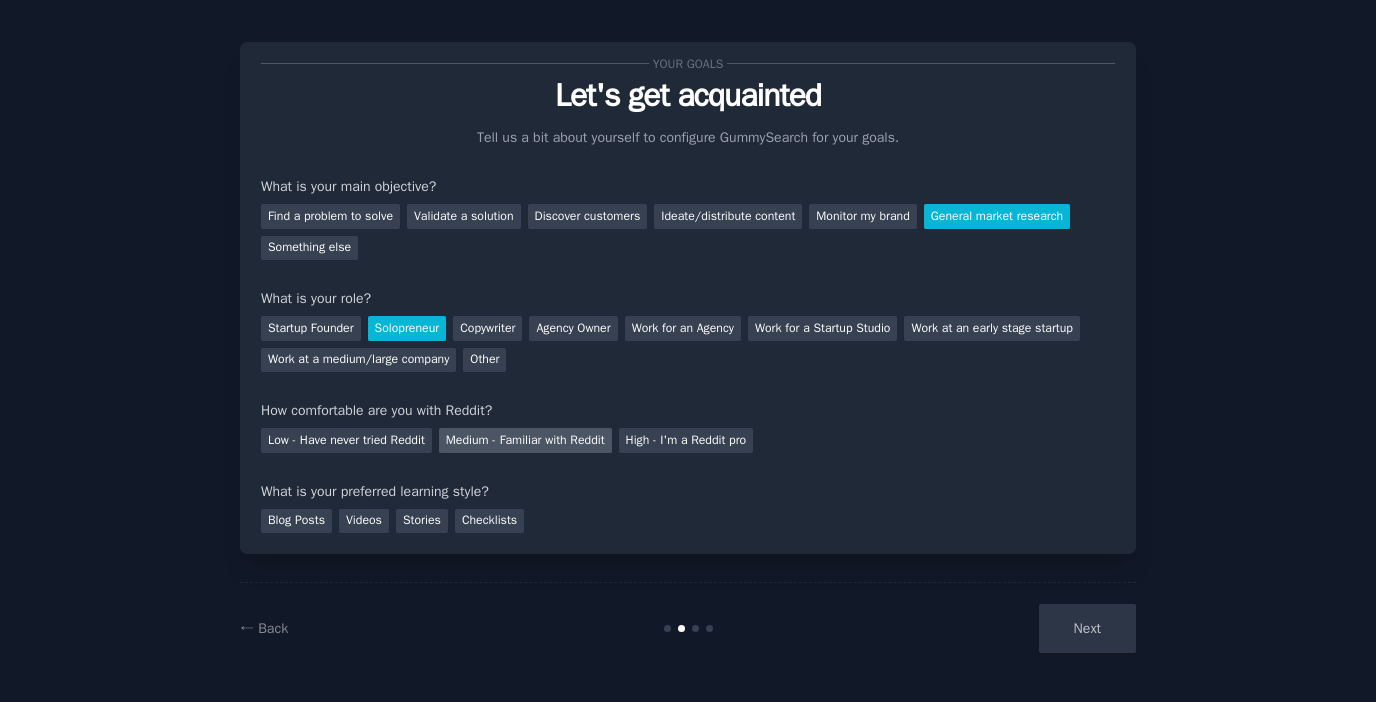 click on "Medium - Familiar with Reddit" at bounding box center (525, 440) 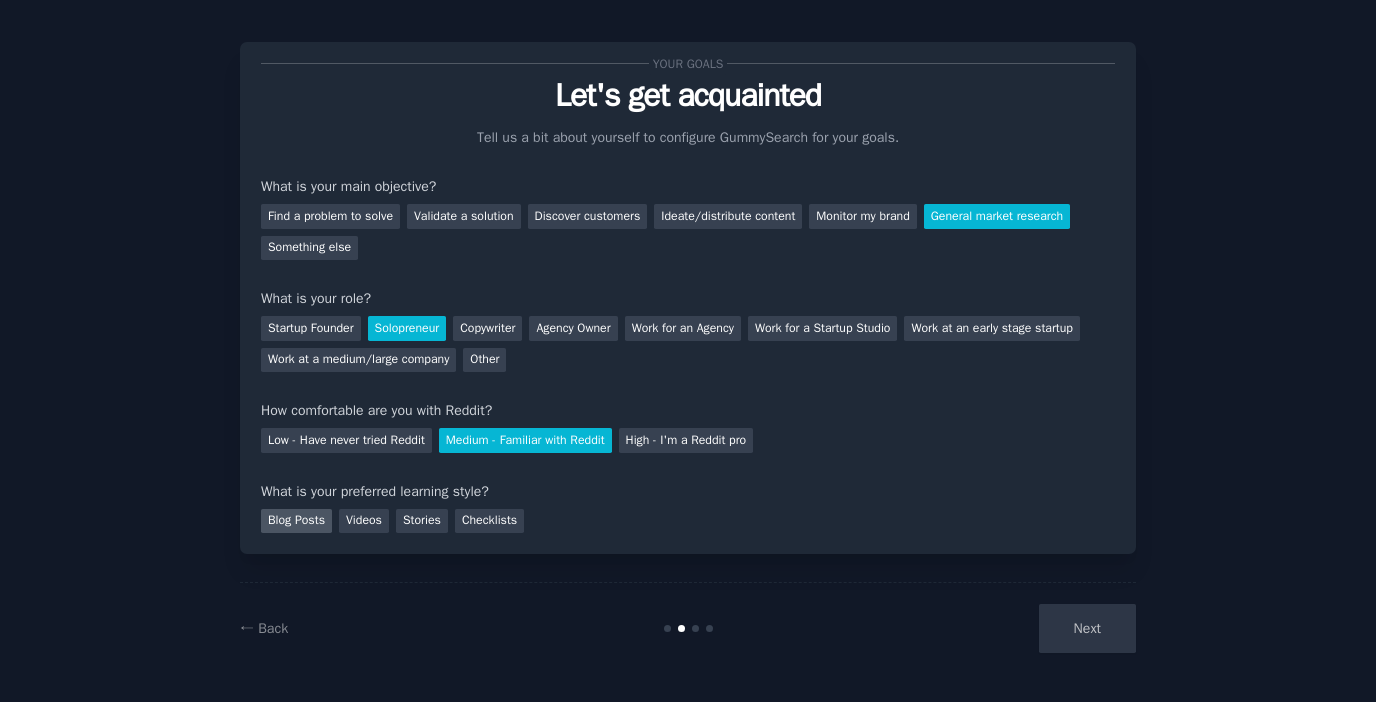 click on "Blog Posts" at bounding box center [296, 521] 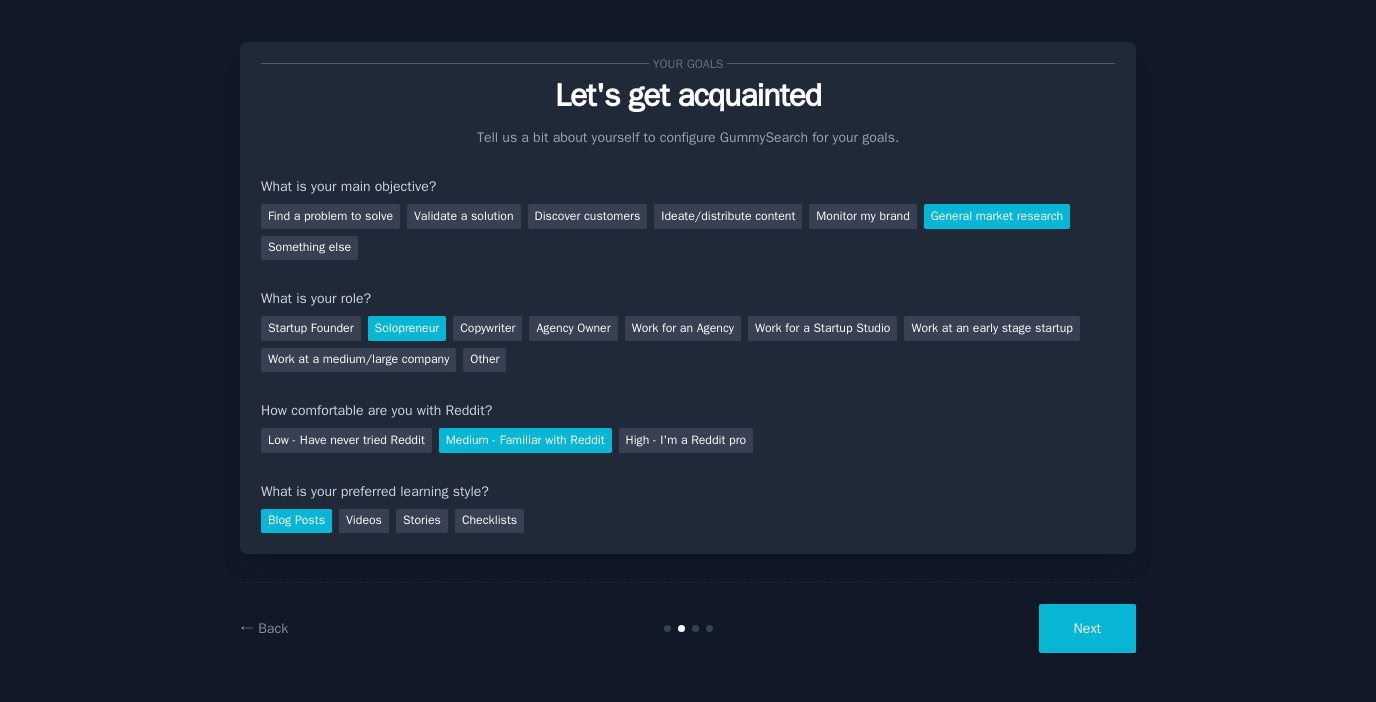 click on "Next" at bounding box center (1087, 628) 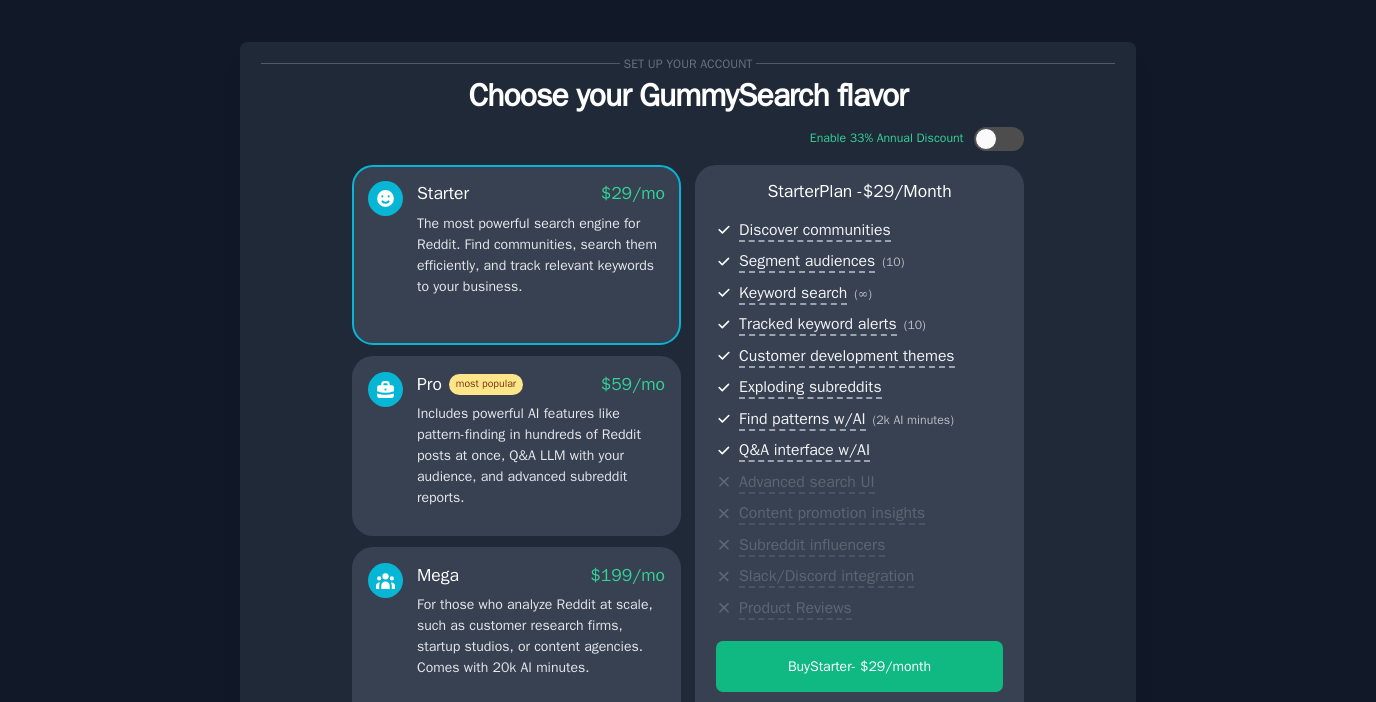 scroll, scrollTop: 229, scrollLeft: 0, axis: vertical 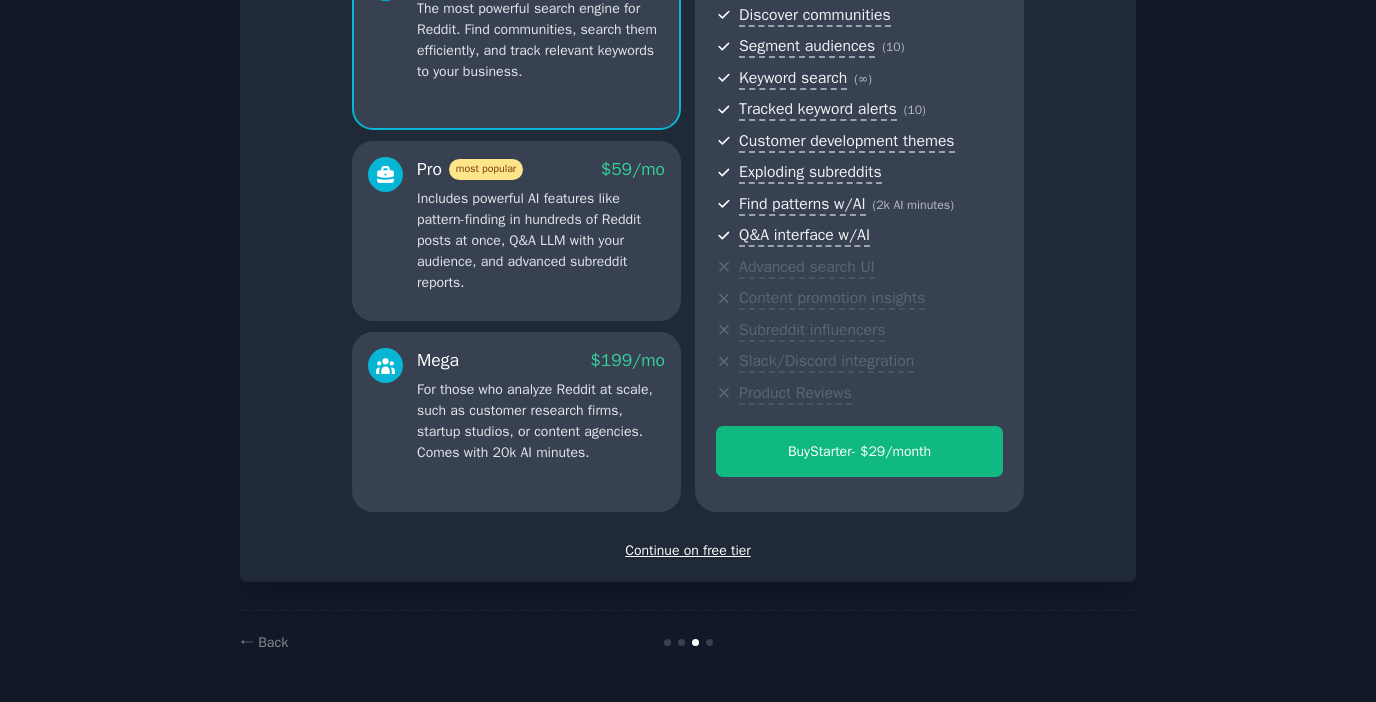 click on "Continue on free tier" at bounding box center (688, 550) 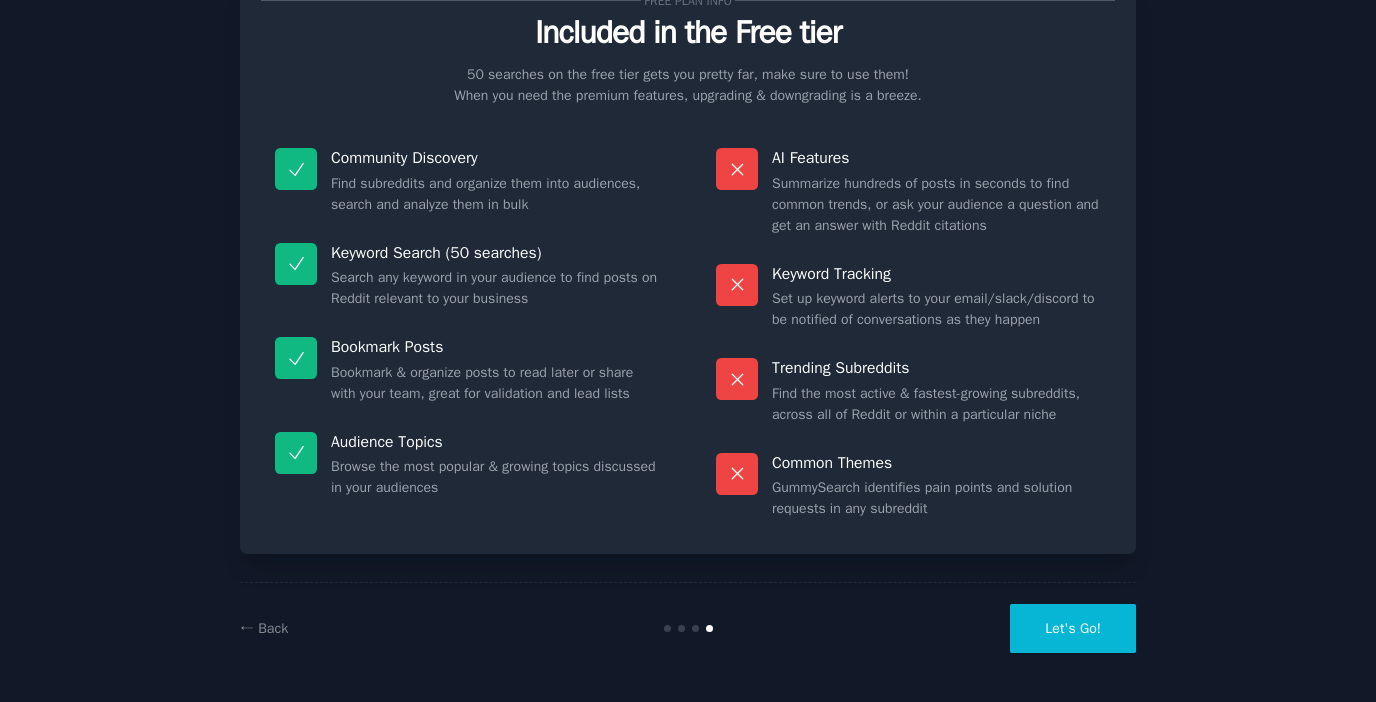 click on "Let's Go!" at bounding box center [1073, 628] 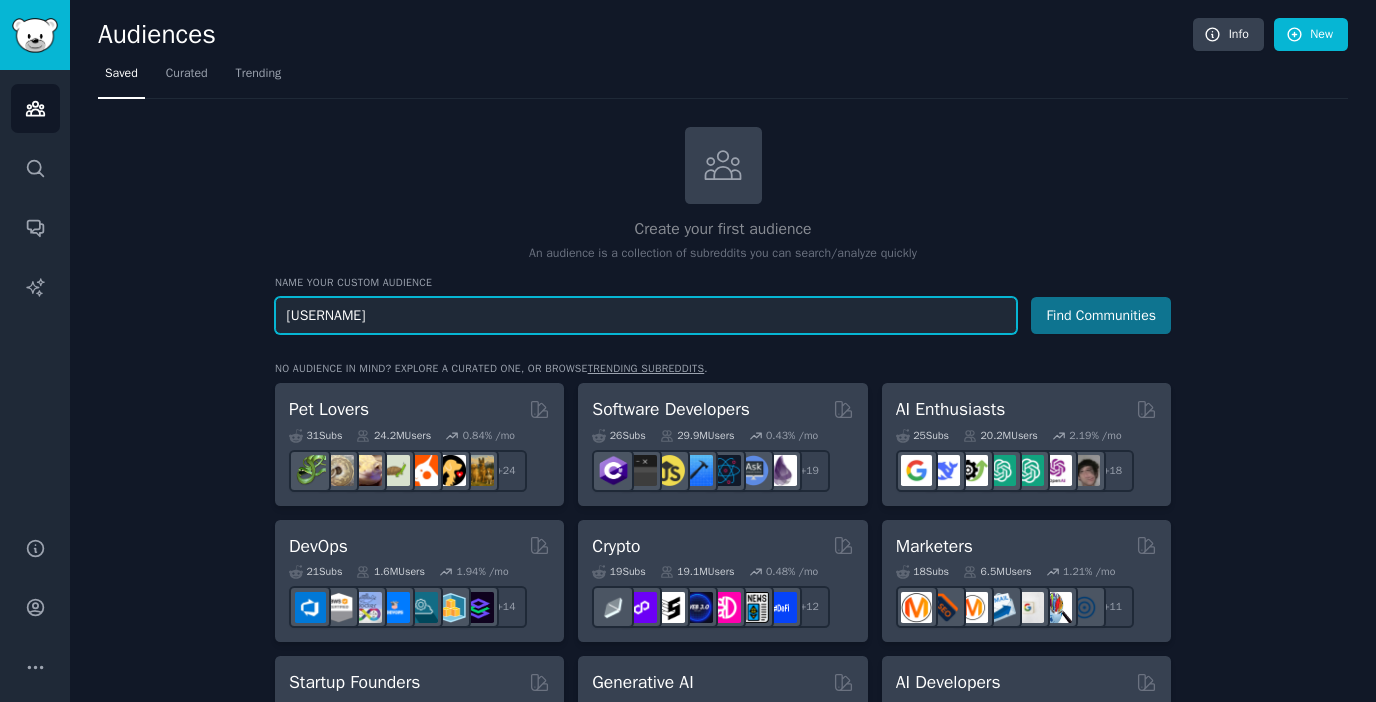 type on "[USERNAME]" 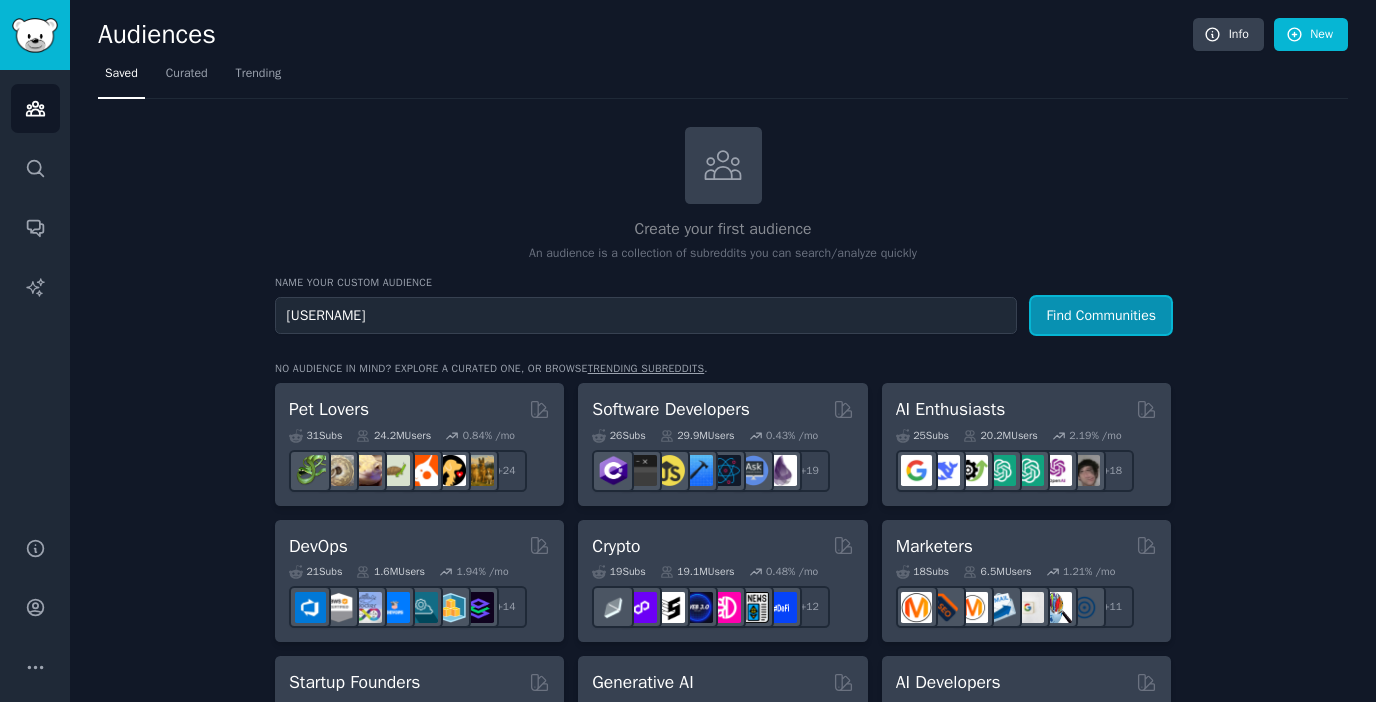 drag, startPoint x: 1101, startPoint y: 321, endPoint x: 893, endPoint y: 120, distance: 289.24902 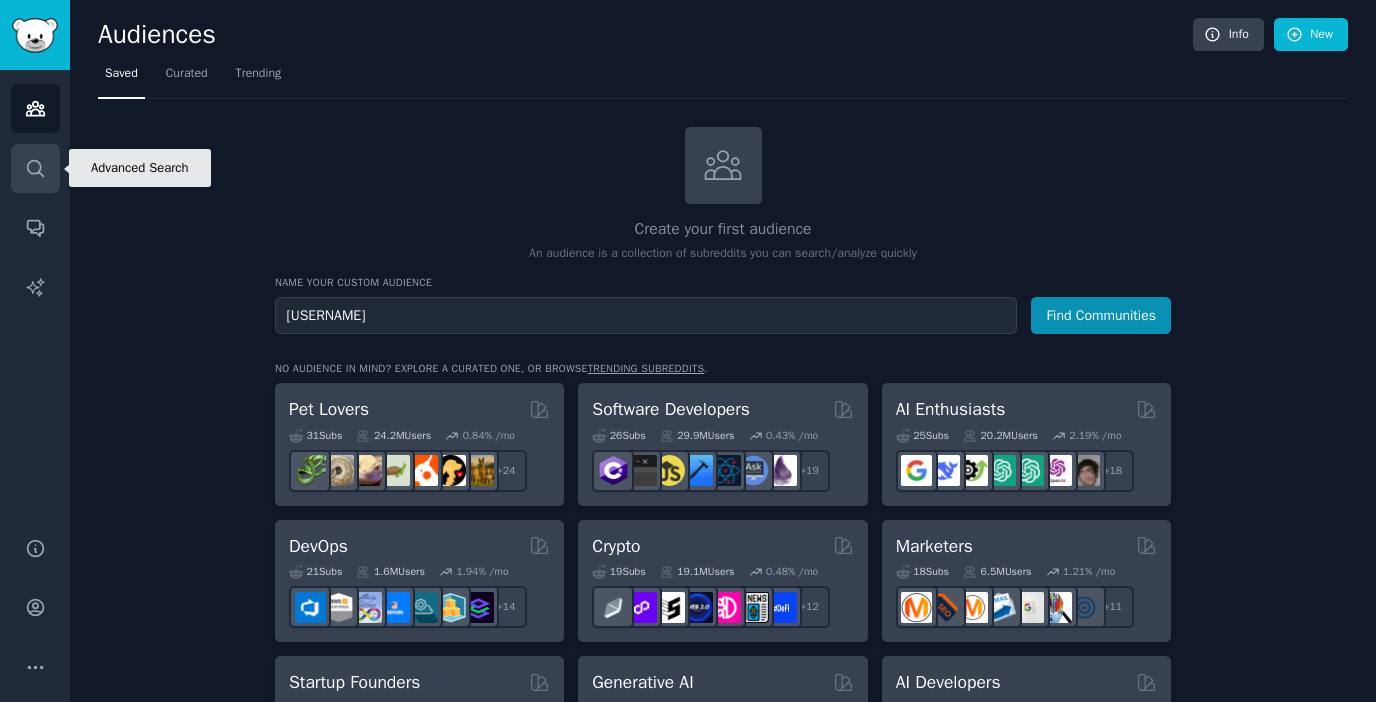 click 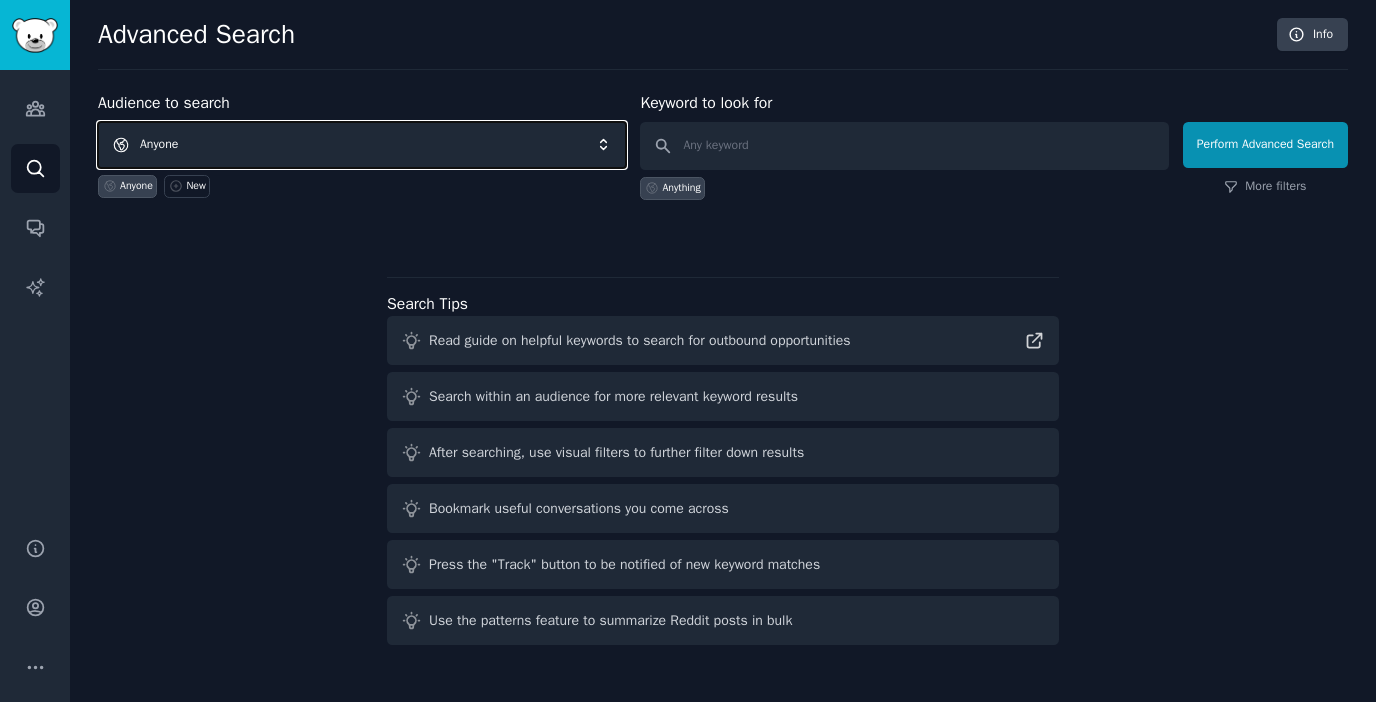 click on "Anyone" at bounding box center [362, 145] 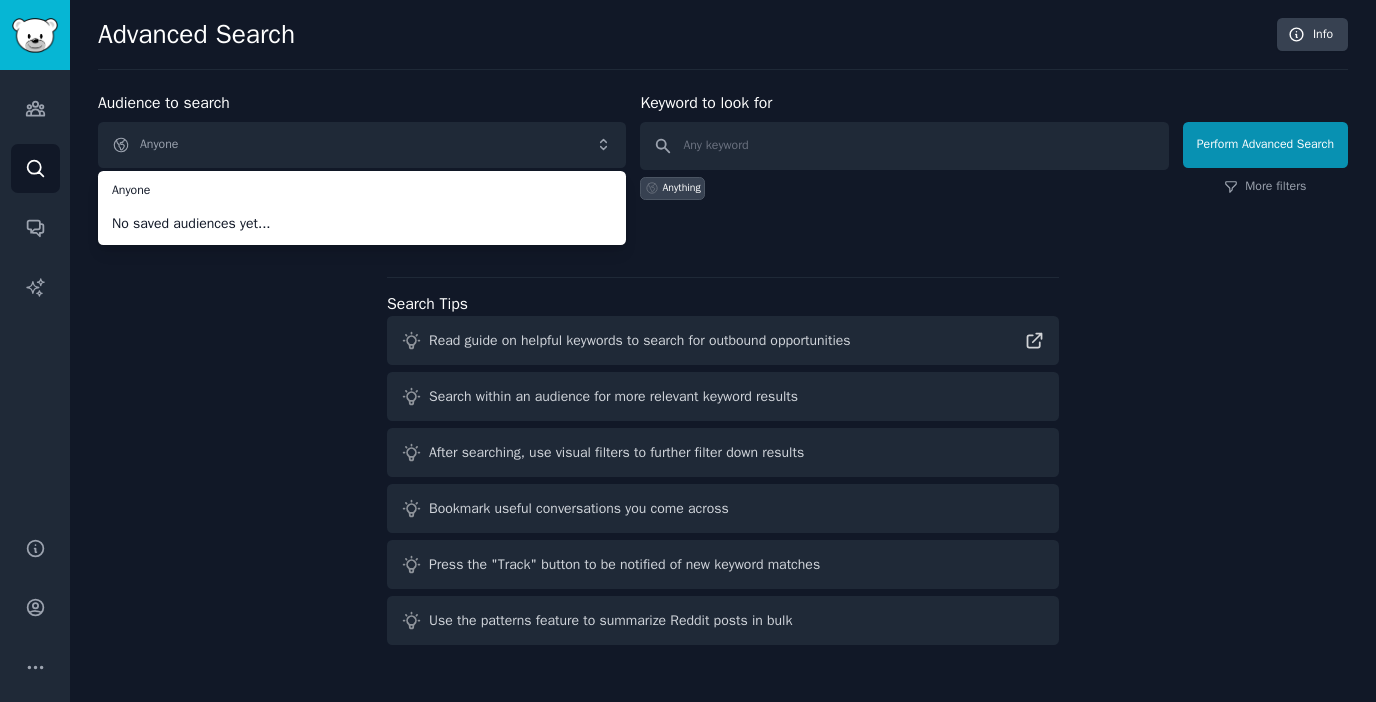 click on "Advanced Search Info Audience to search Anyone Anyone No saved audiences yet... Anyone New Keyword to look for Anything   Perform Advanced Search More filters Search Tips Read guide on helpful keywords to search for outbound opportunities Search within an audience for more relevant keyword results After searching, use visual filters to further filter down results Bookmark useful conversations you come across Press the "Track" button to be notified of new keyword matches Use the patterns feature to summarize Reddit posts in bulk" 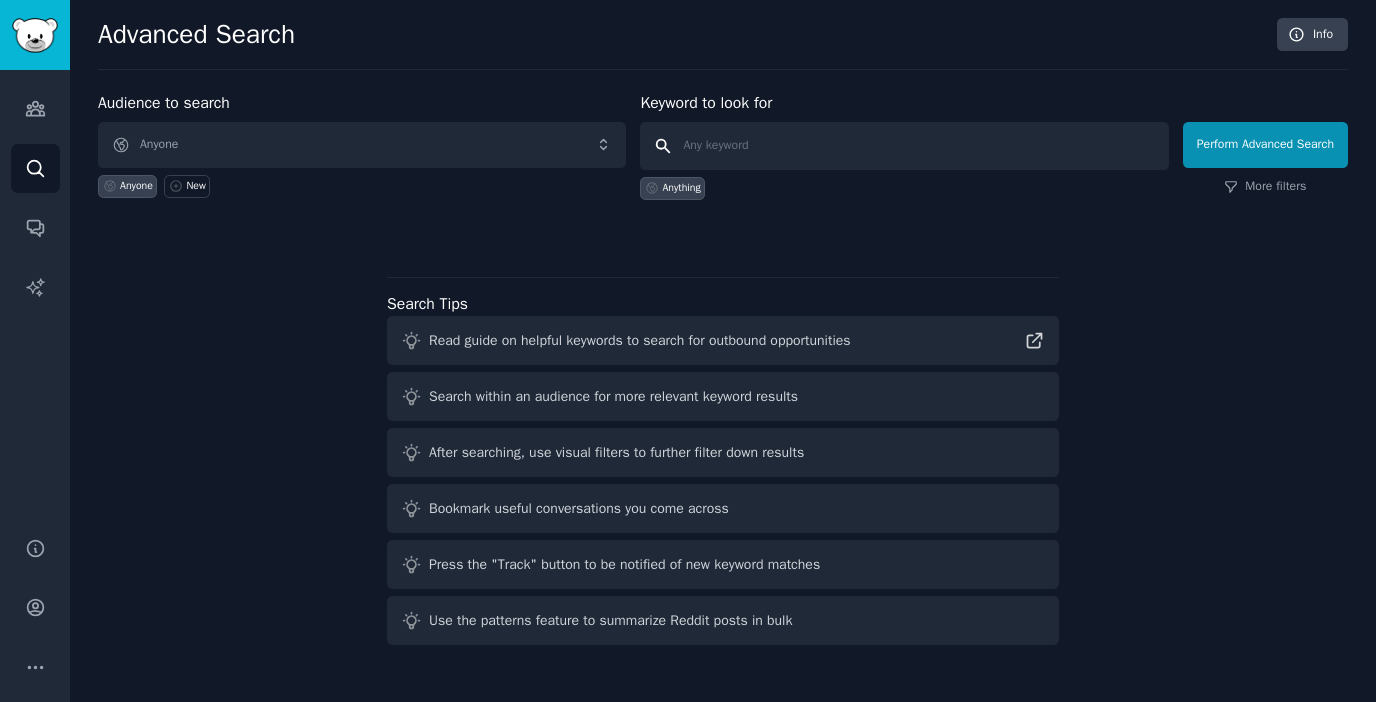 click at bounding box center (904, 146) 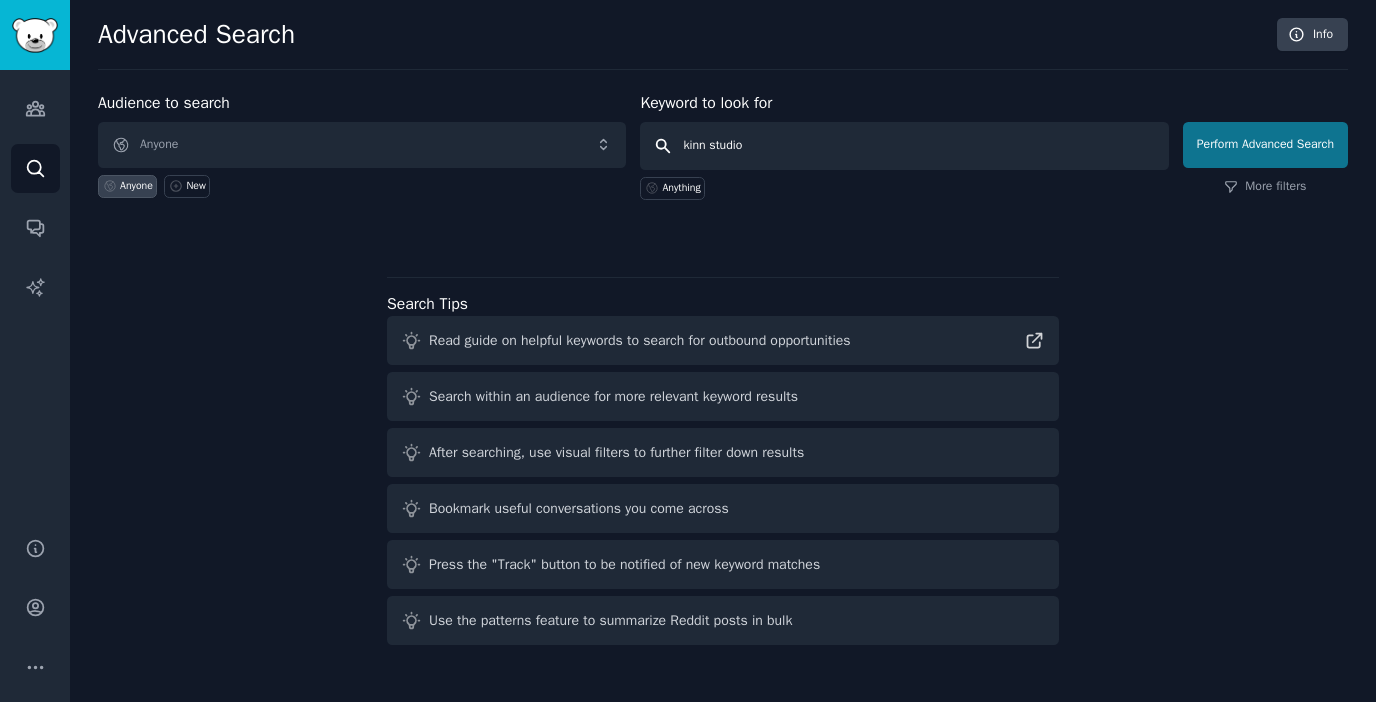 type on "kinn studio" 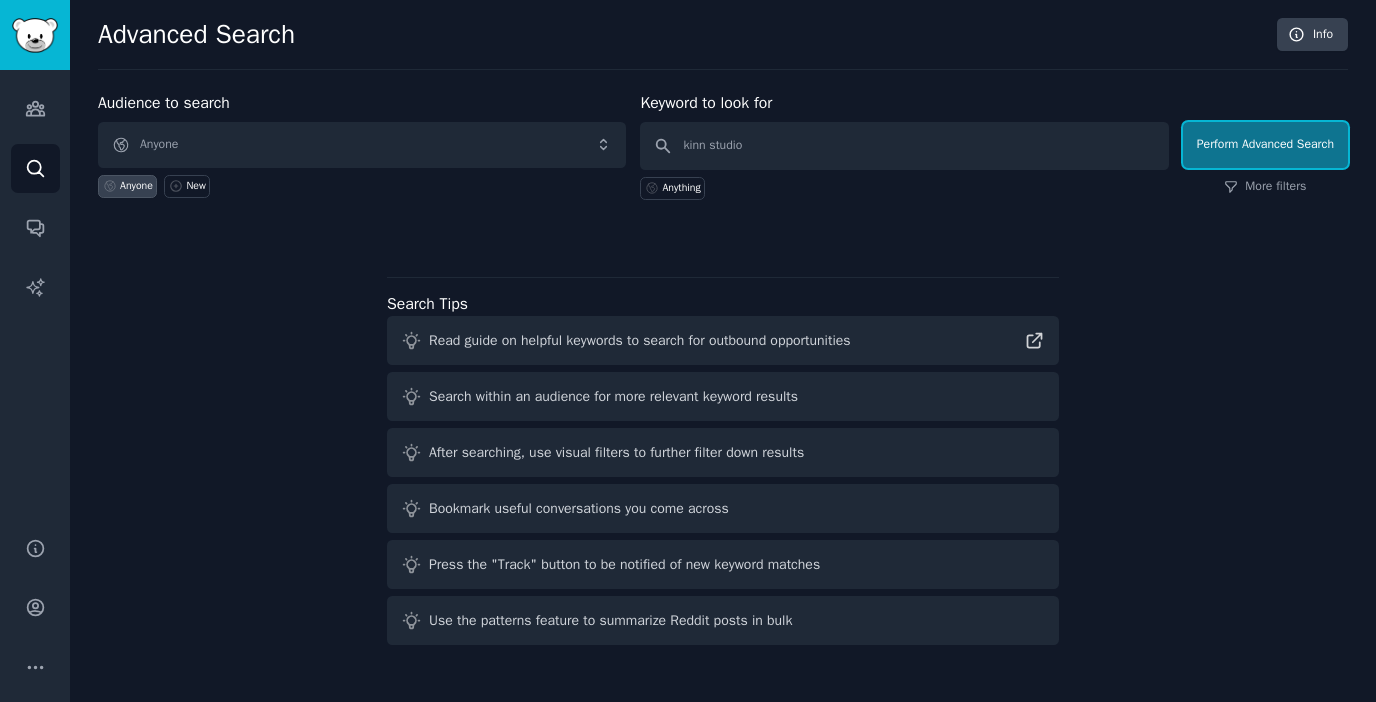click on "Perform Advanced Search" at bounding box center [1265, 145] 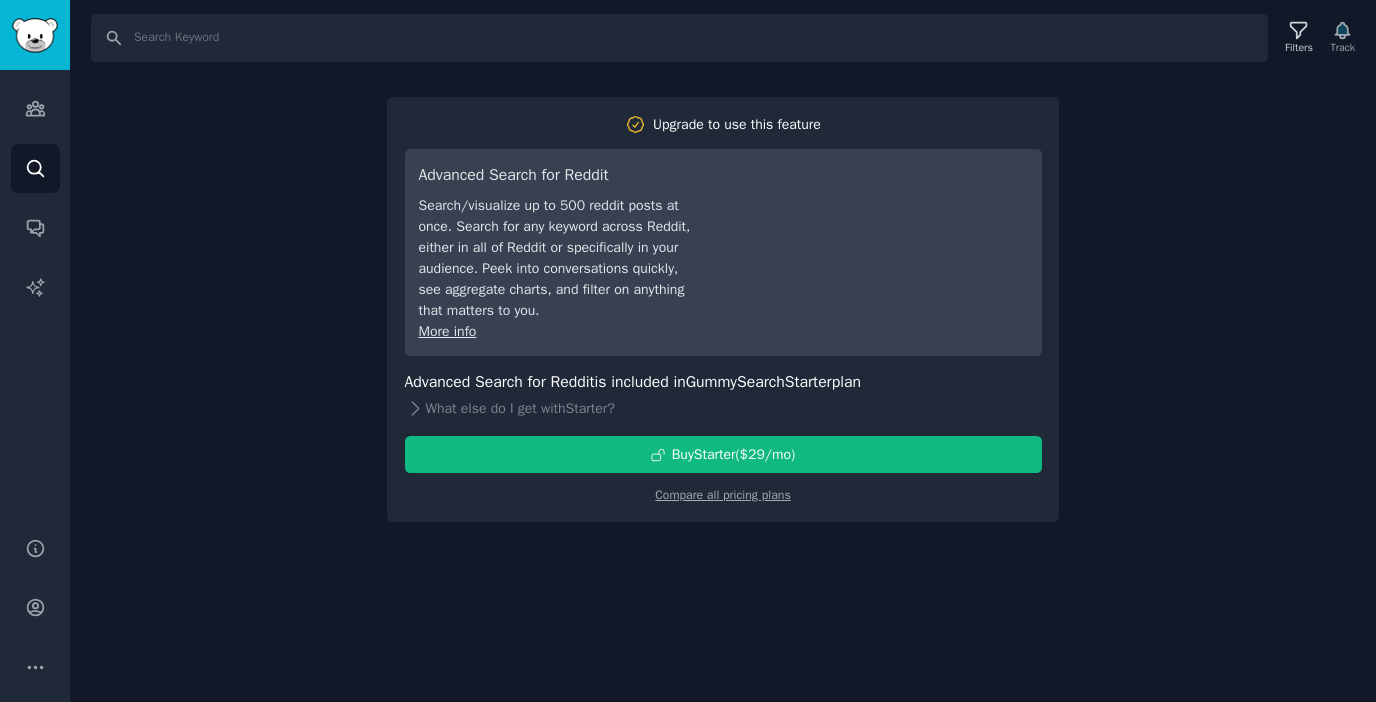 click on "Search Filters Track Upgrade to use this feature Advanced Search for Reddit Search/visualize up to 500 reddit posts at once. Search for any keyword across Reddit, either in all of Reddit or specifically in your audience. Peek into conversations quickly, see aggregate charts, and filter on anything that matters to you. More info Advanced Search for Reddit  is included in  GummySearch  Starter  plan What else do I get with  Starter ? Buy  Starter  ($ 29 /mo ) Compare all pricing plans" at bounding box center (723, 351) 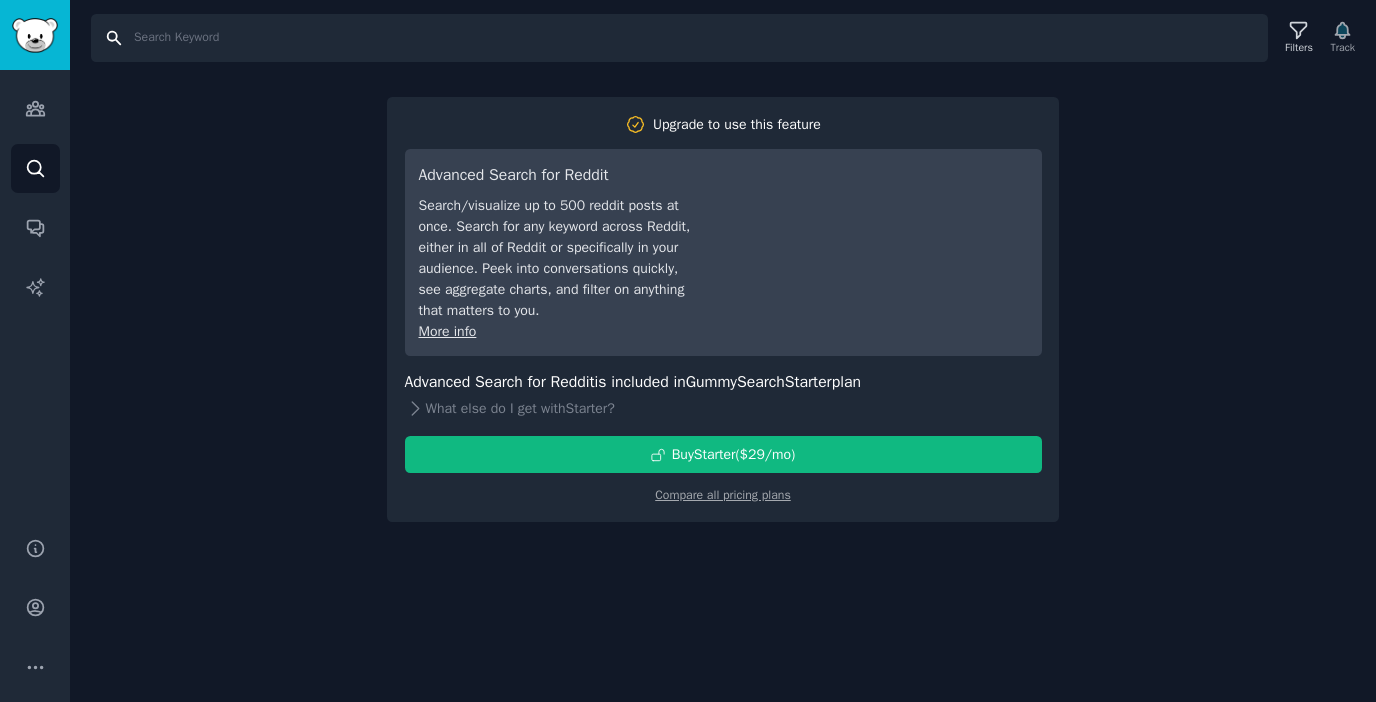 click on "Search" at bounding box center [679, 38] 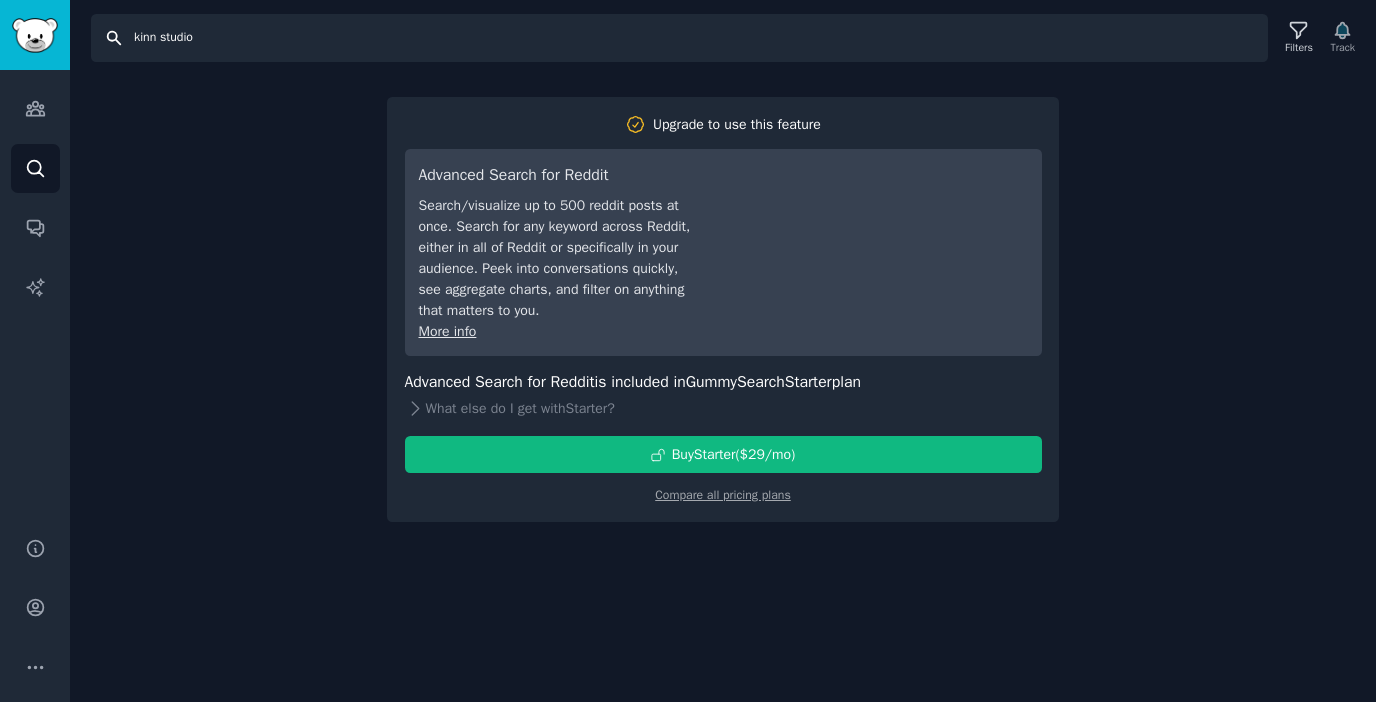type on "kinn studio" 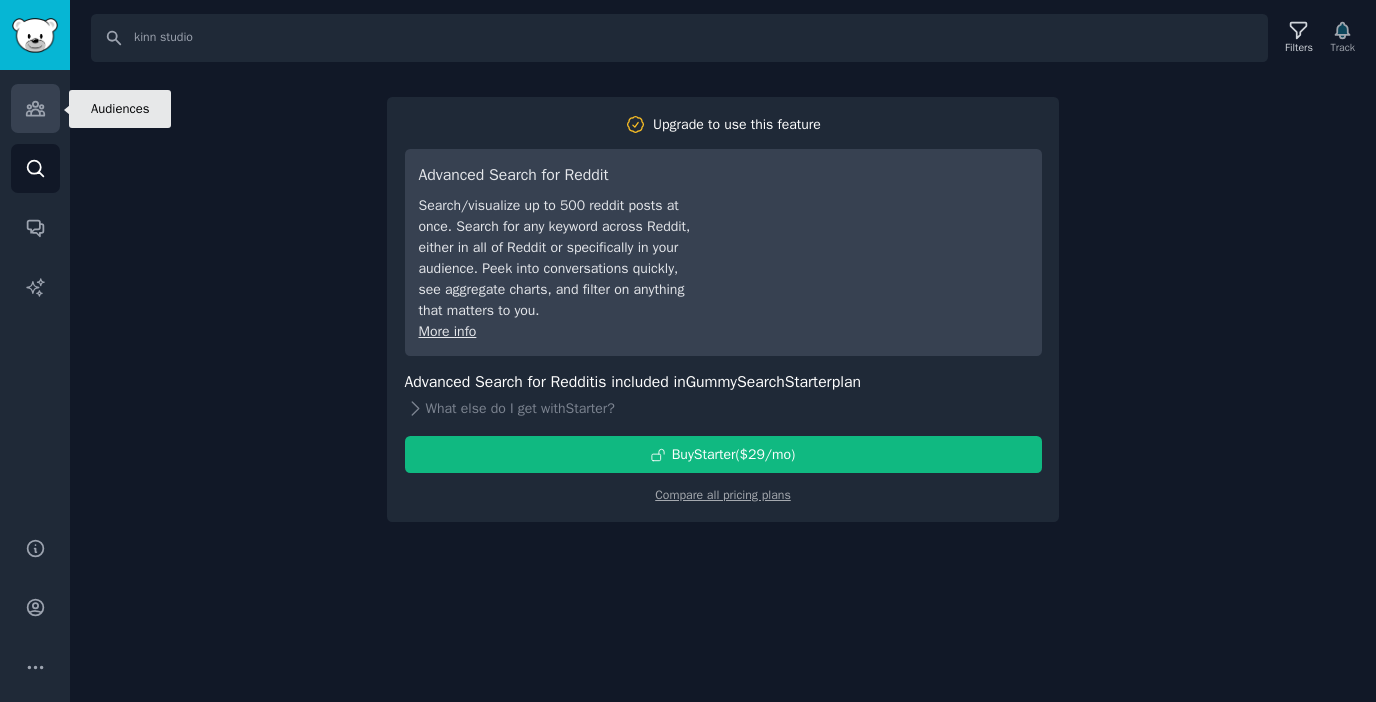 click 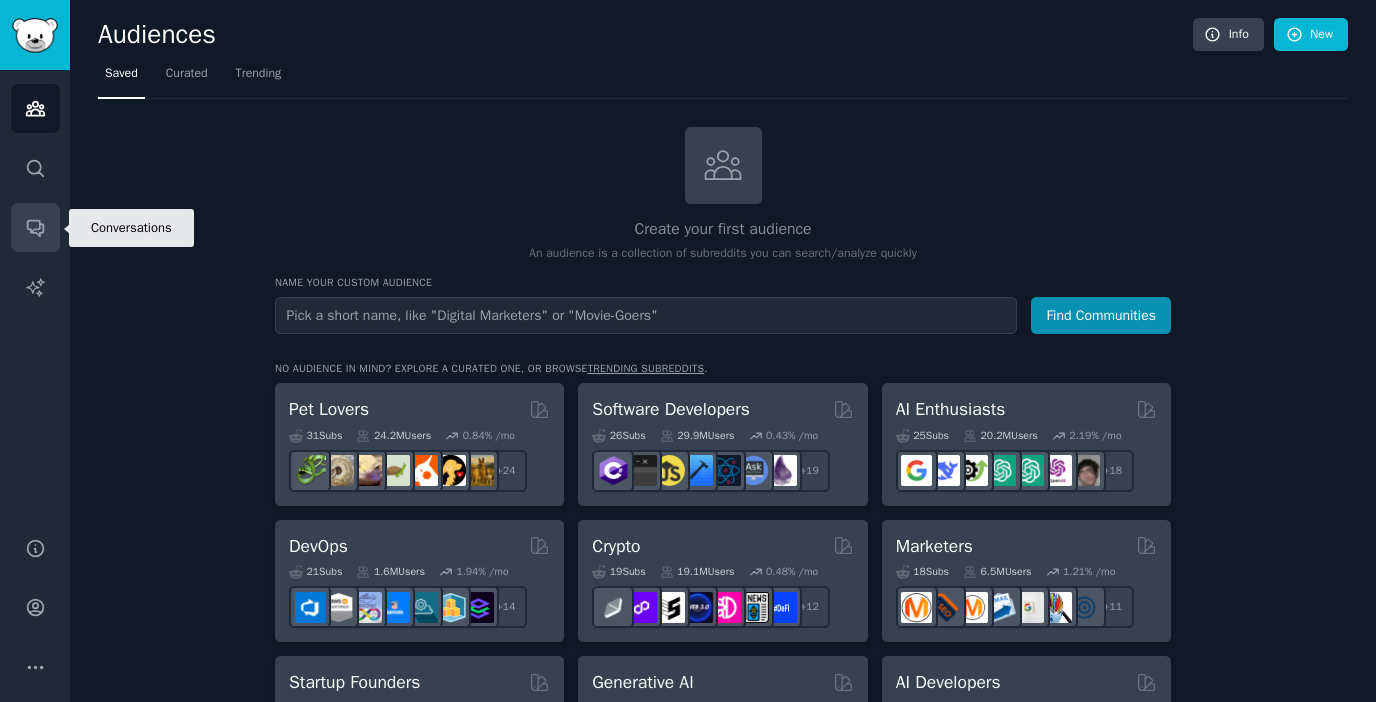 click 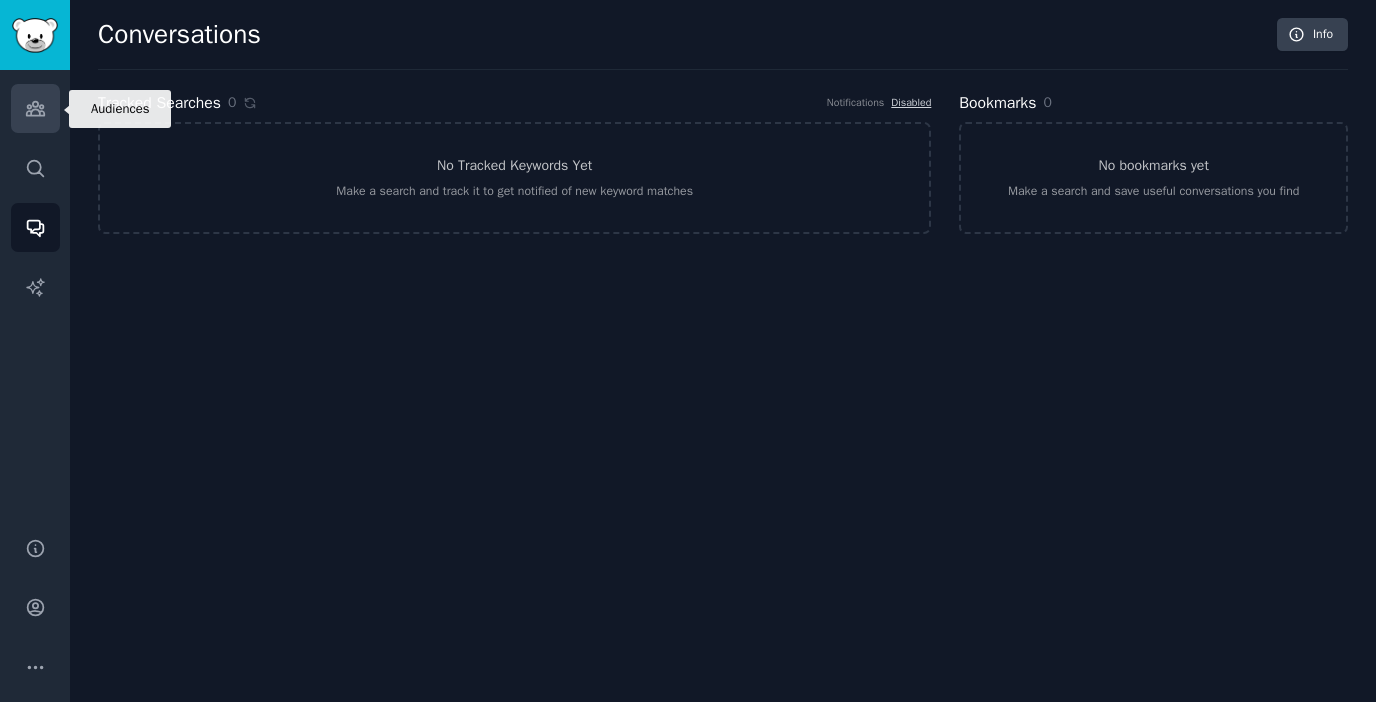 click on "Audiences" at bounding box center [35, 108] 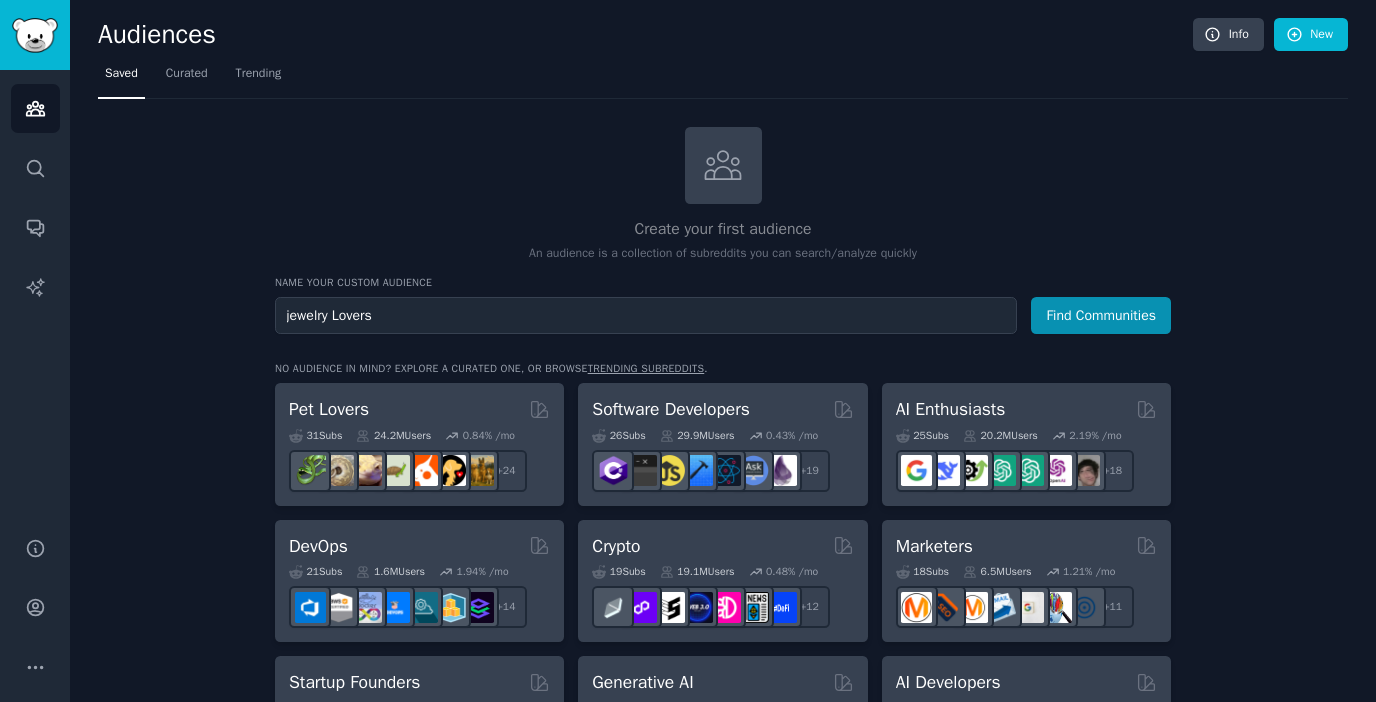 click on "jewelry Lovers" at bounding box center [646, 315] 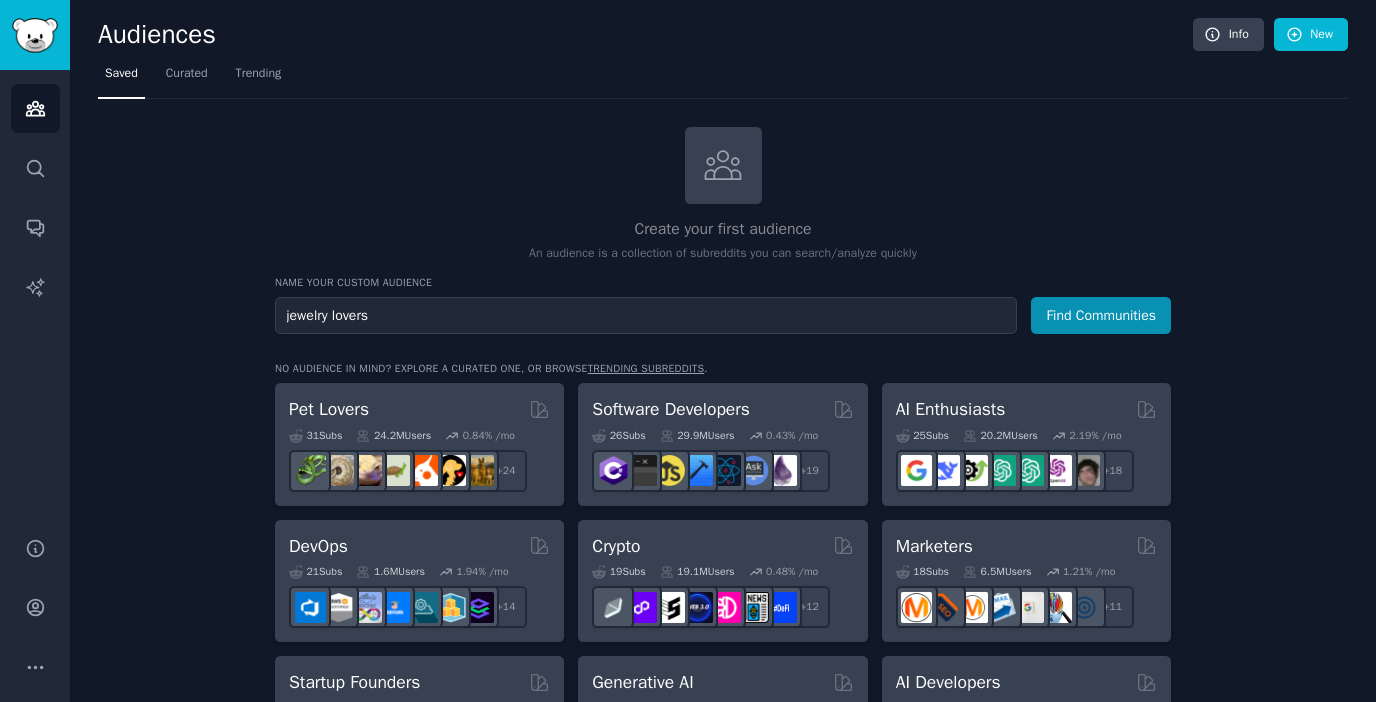 type on "jewelry lovers" 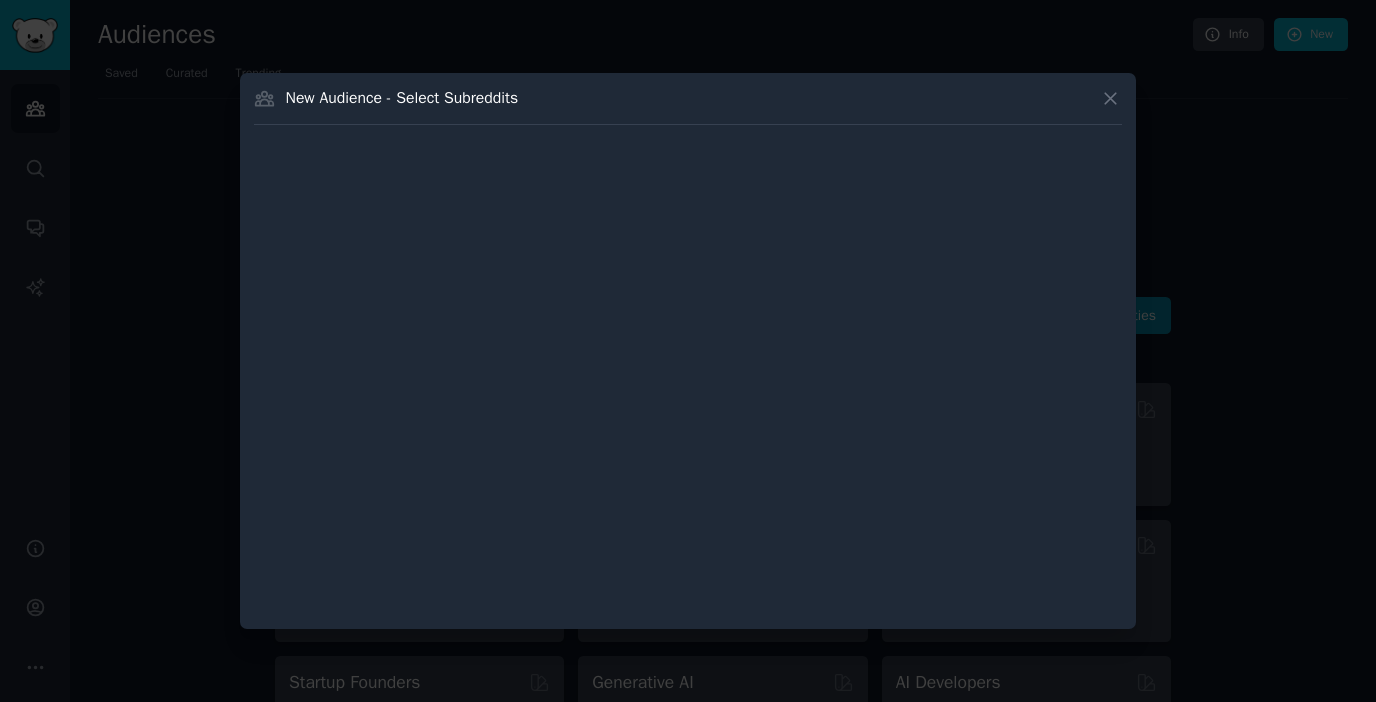 type 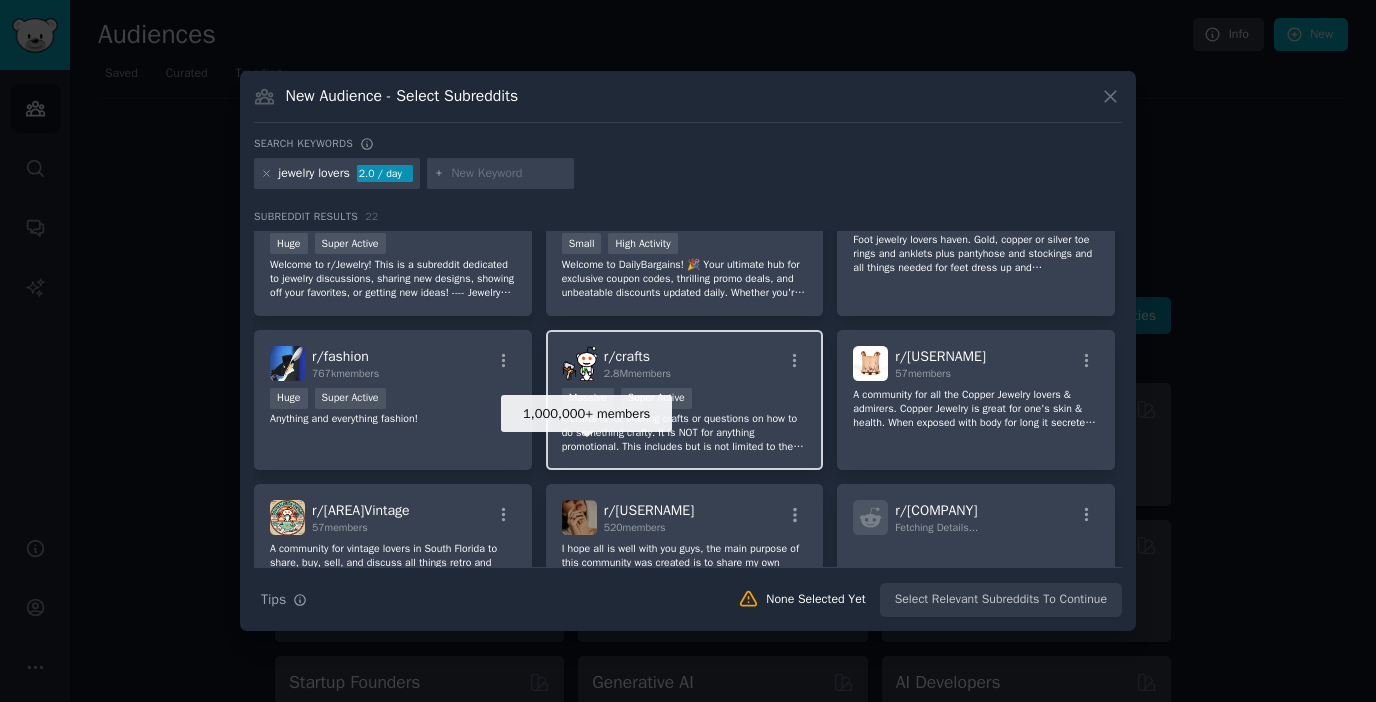 scroll, scrollTop: 57, scrollLeft: 0, axis: vertical 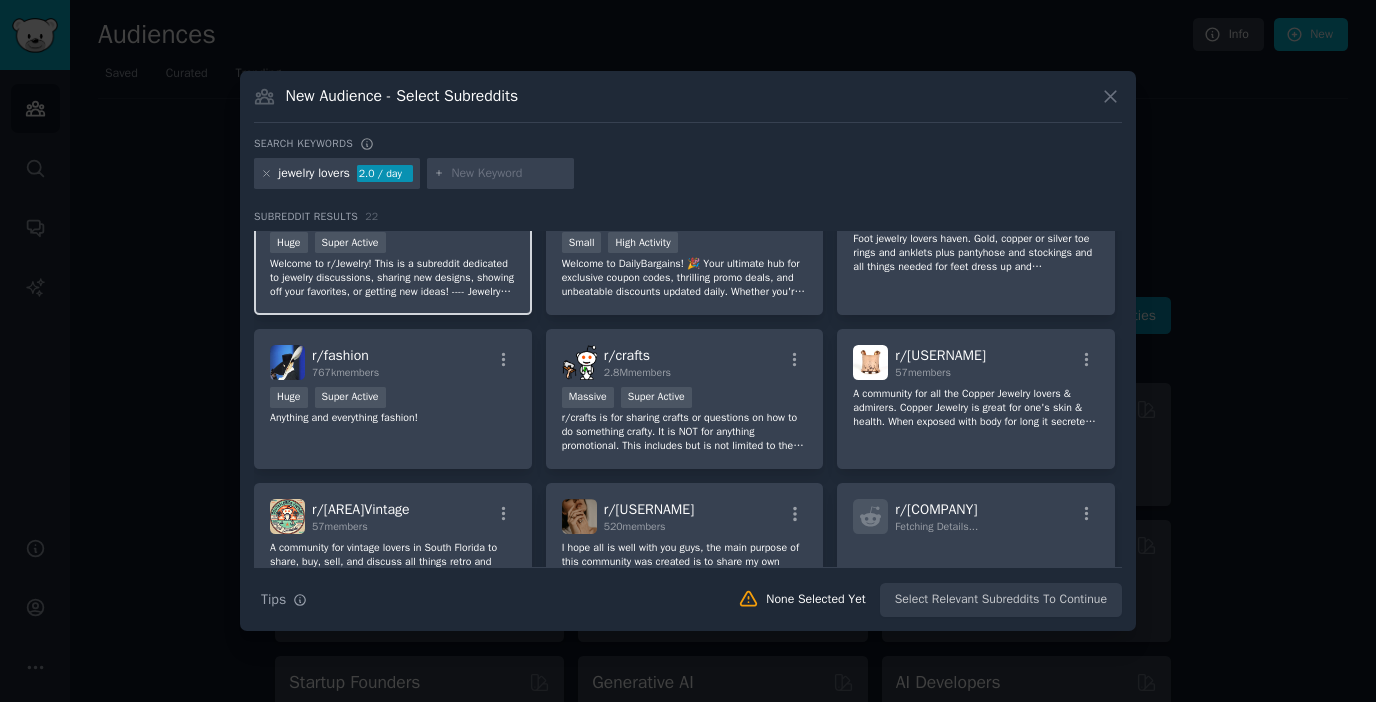 click on "Welcome to r/Jewelry!
This is a subreddit dedicated to jewelry discussions, sharing new designs, showing off your favorites,  or getting new ideas!
----
Jewelry (American English) or Jewellery (British English) is an object or objects of personal adornment, prized for the craftsmanship going into their creation, and sometimes for the intrinsic value of their components." at bounding box center [393, 278] 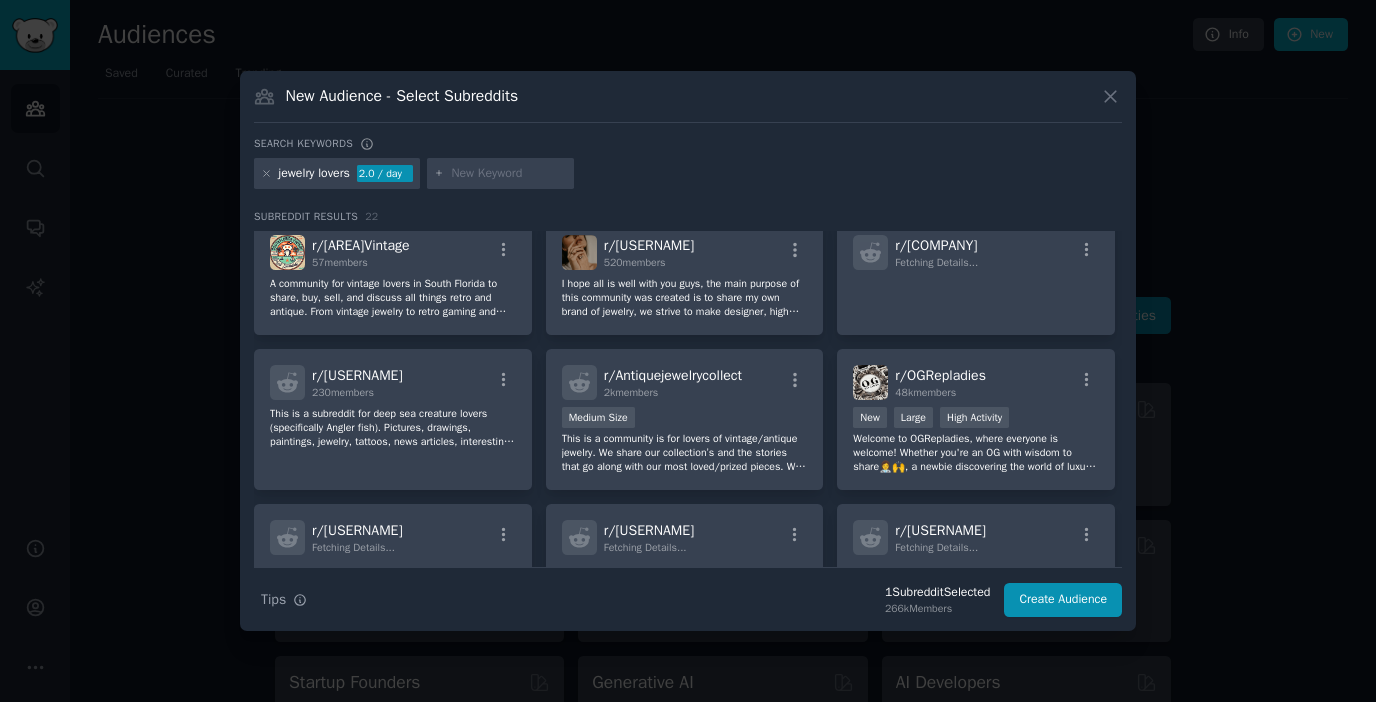 scroll, scrollTop: 385, scrollLeft: 0, axis: vertical 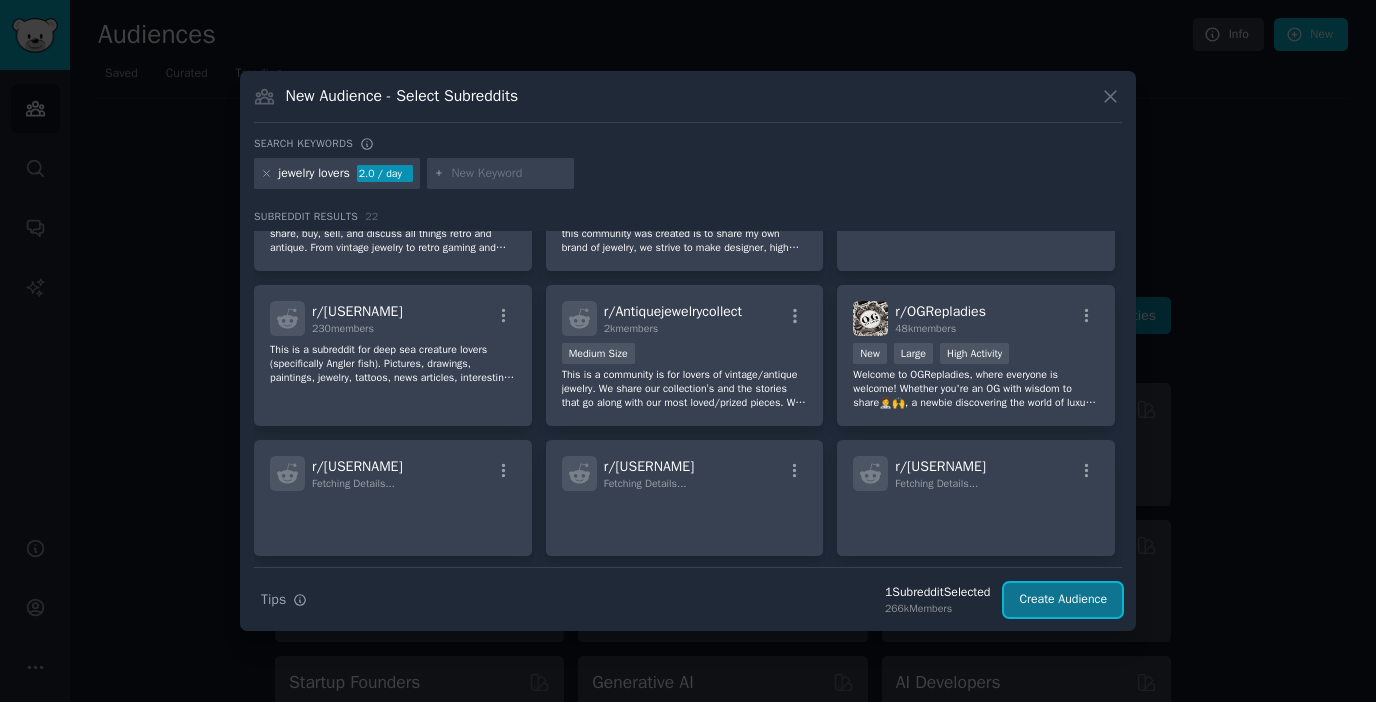 click on "Create Audience" at bounding box center (1063, 600) 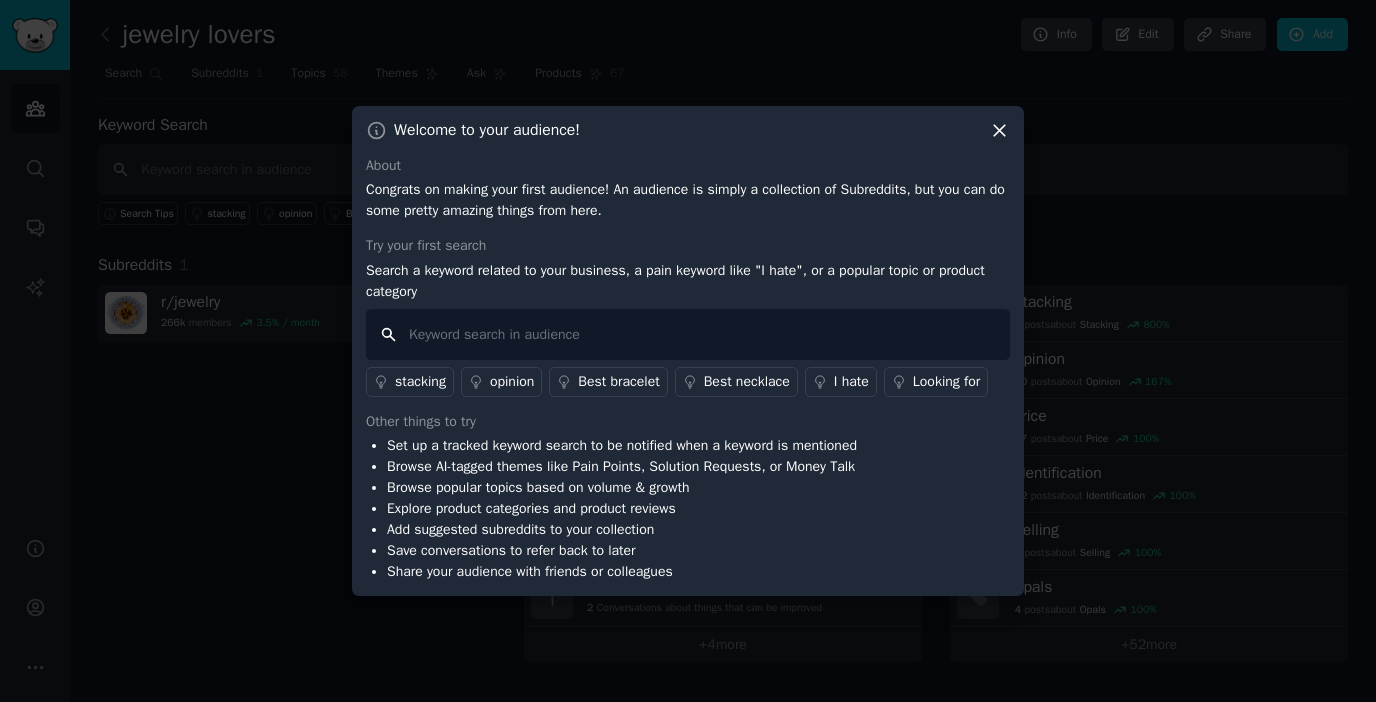 click at bounding box center (688, 334) 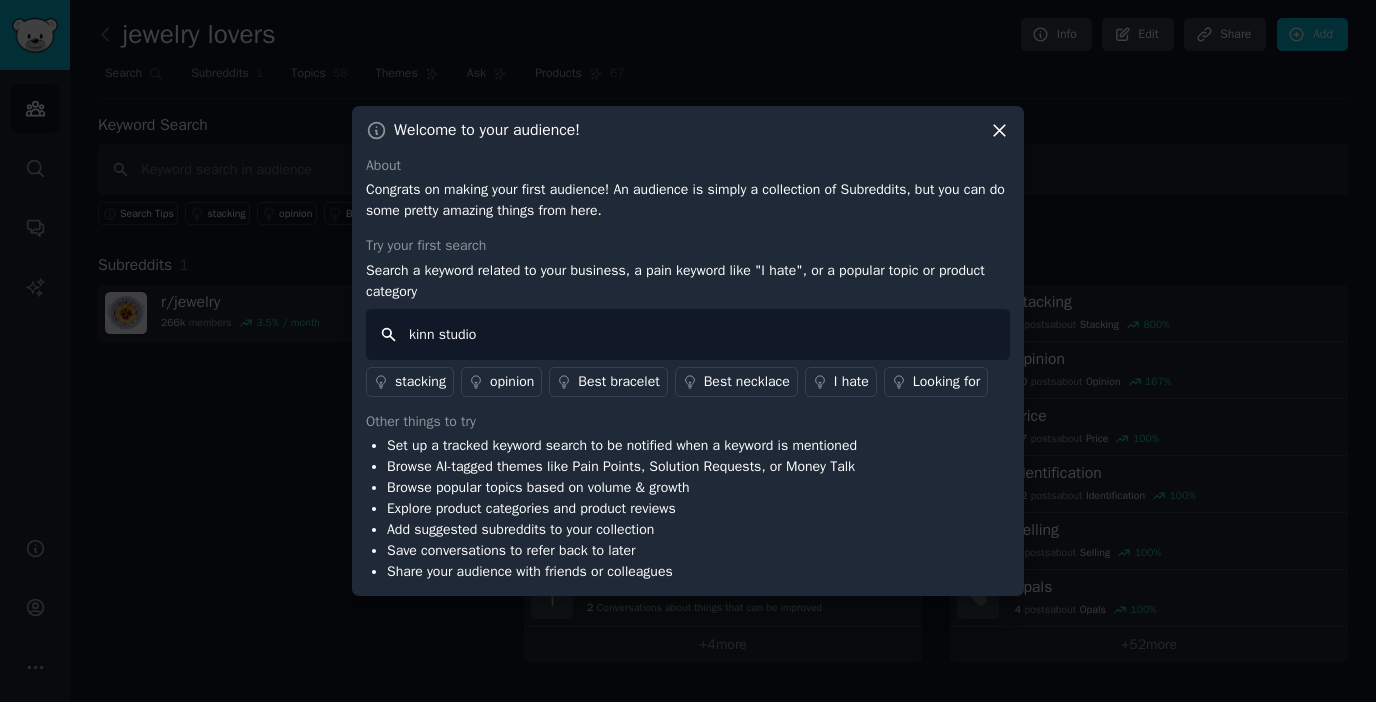 type on "kinn studio" 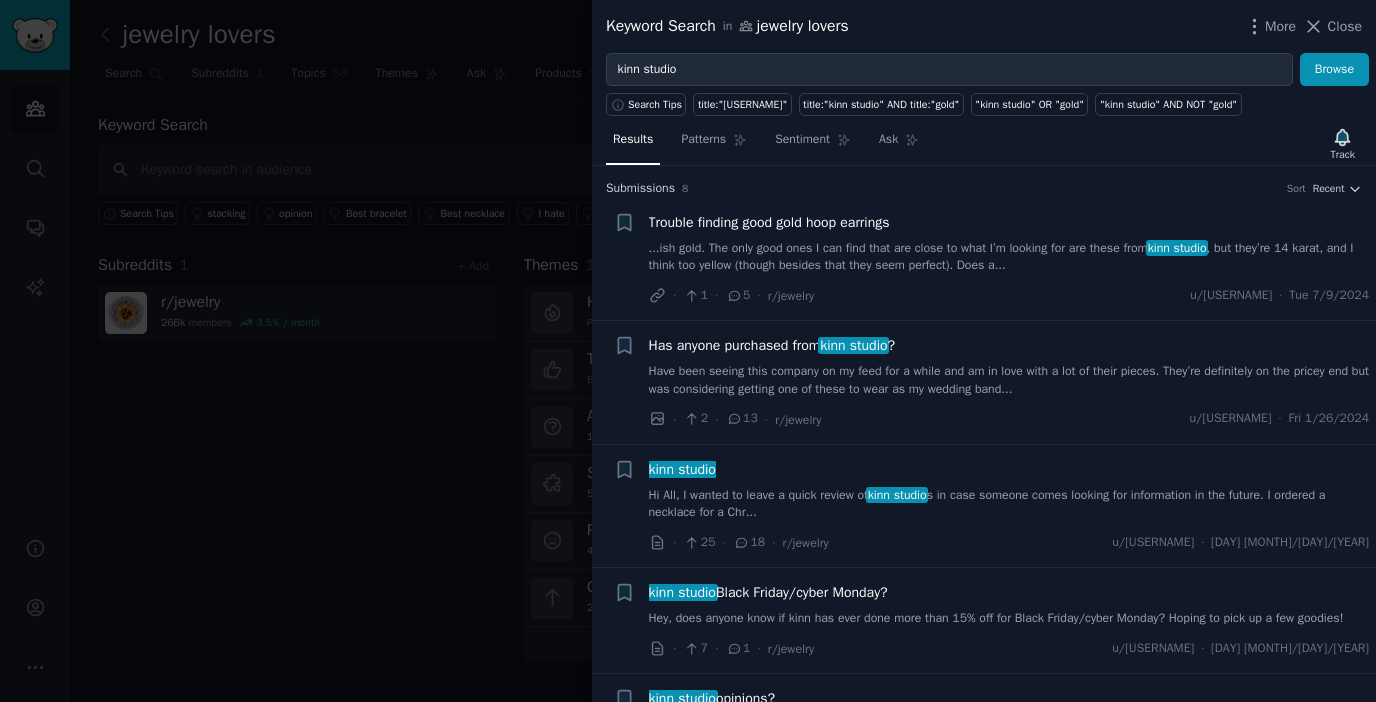 click on "Hi All,
I wanted to leave a quick review of  kinn studio s in case someone comes looking for information in the future.
I ordered a necklace for a Chr..." at bounding box center (1009, 504) 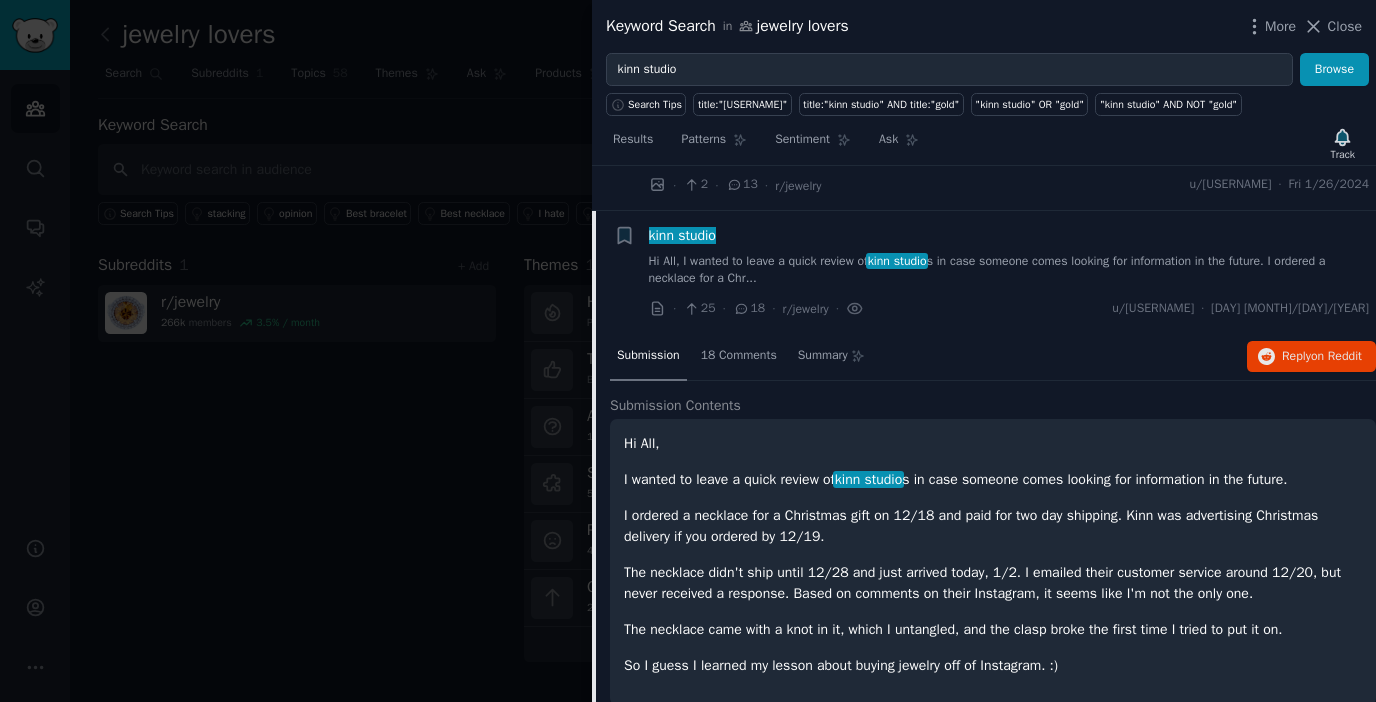 scroll, scrollTop: 86, scrollLeft: 0, axis: vertical 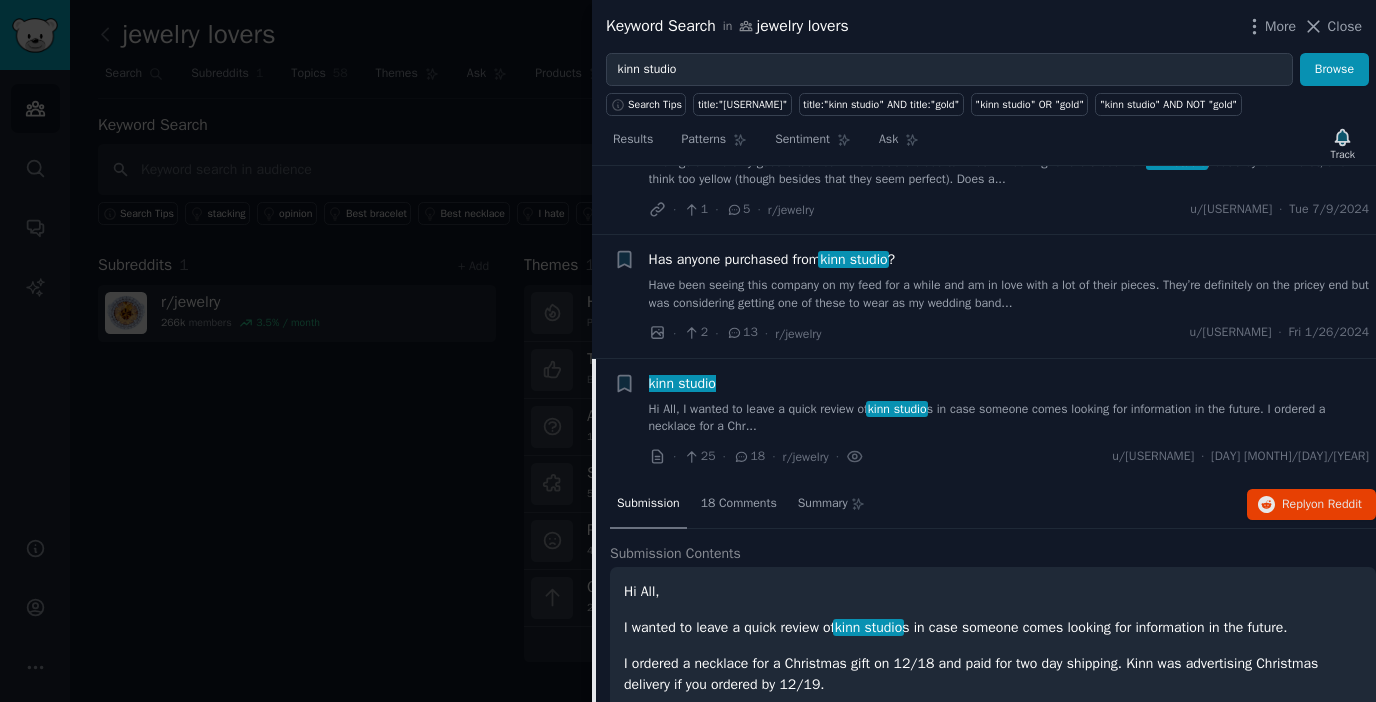 click on "Hi All,
I wanted to leave a quick review of  kinn studio s in case someone comes looking for information in the future.
I ordered a necklace for a Chr..." at bounding box center [1009, 418] 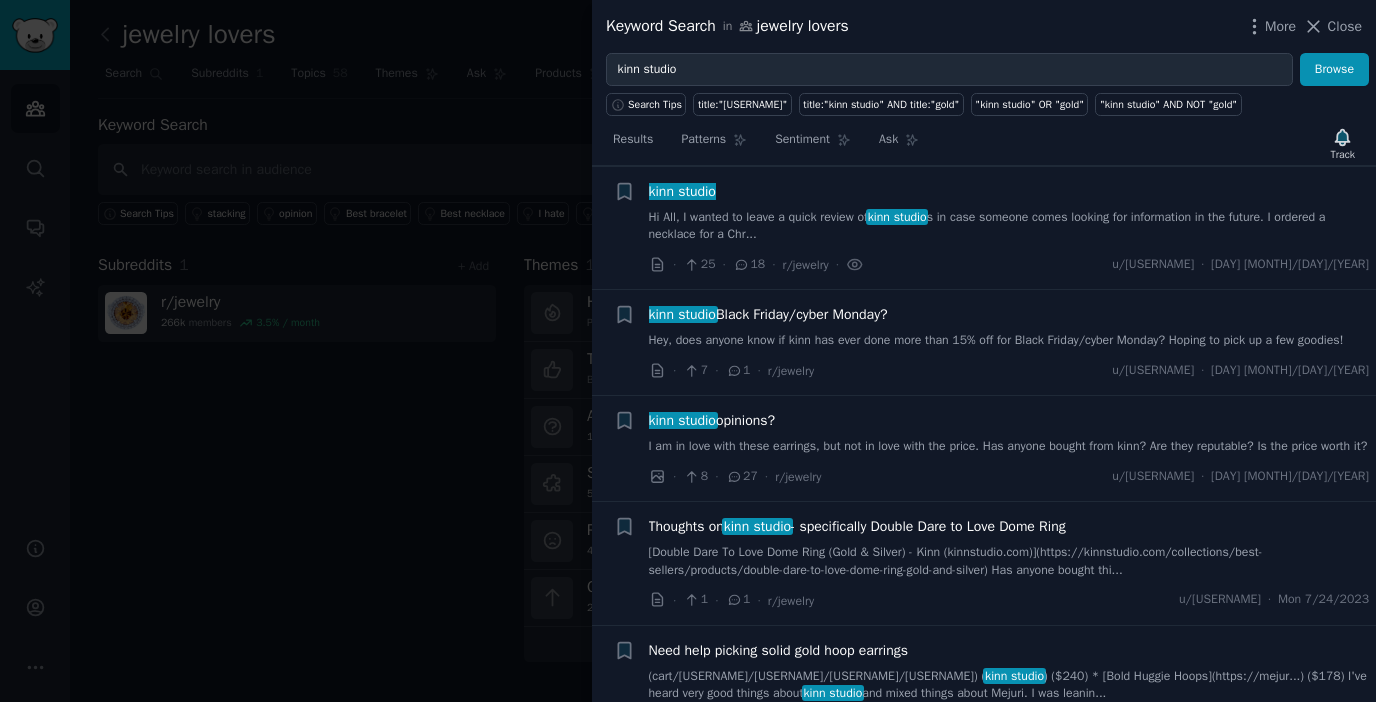 scroll, scrollTop: 27, scrollLeft: 0, axis: vertical 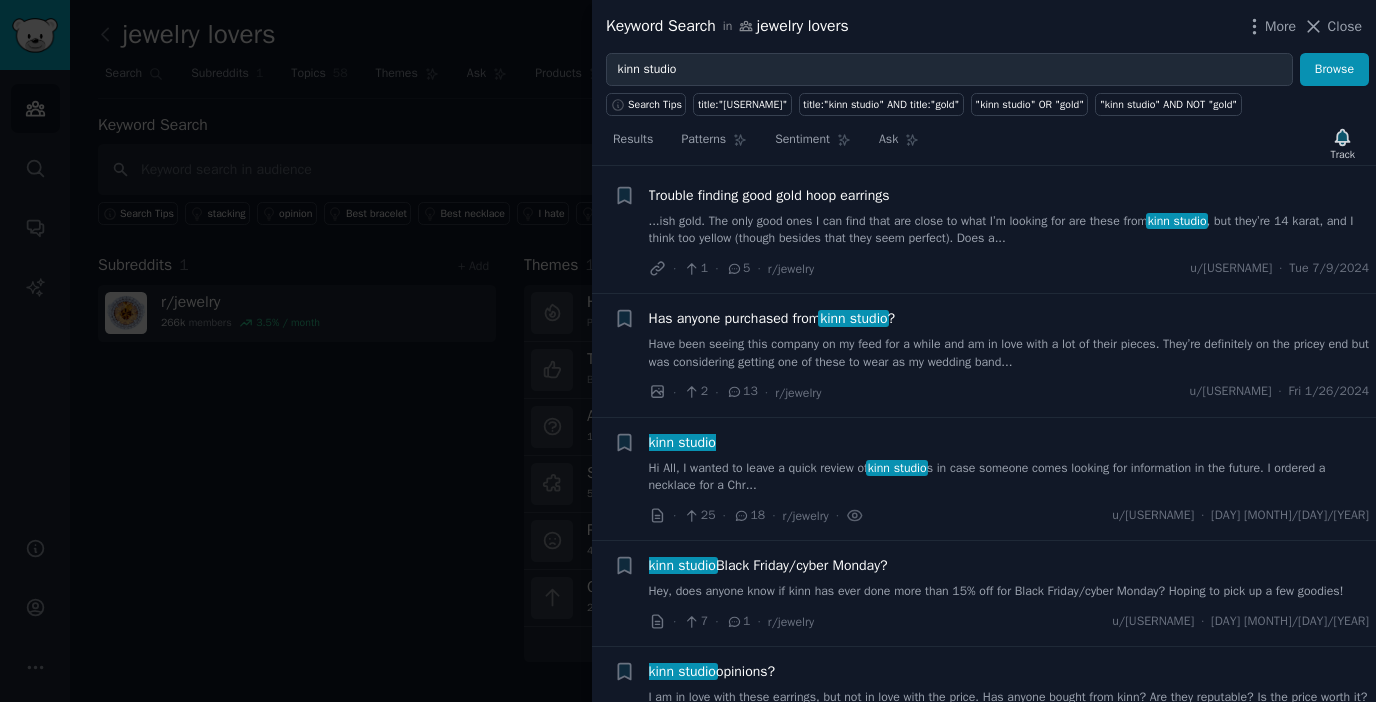 click on "Has anyone purchased from  kinn studio ?" at bounding box center (772, 318) 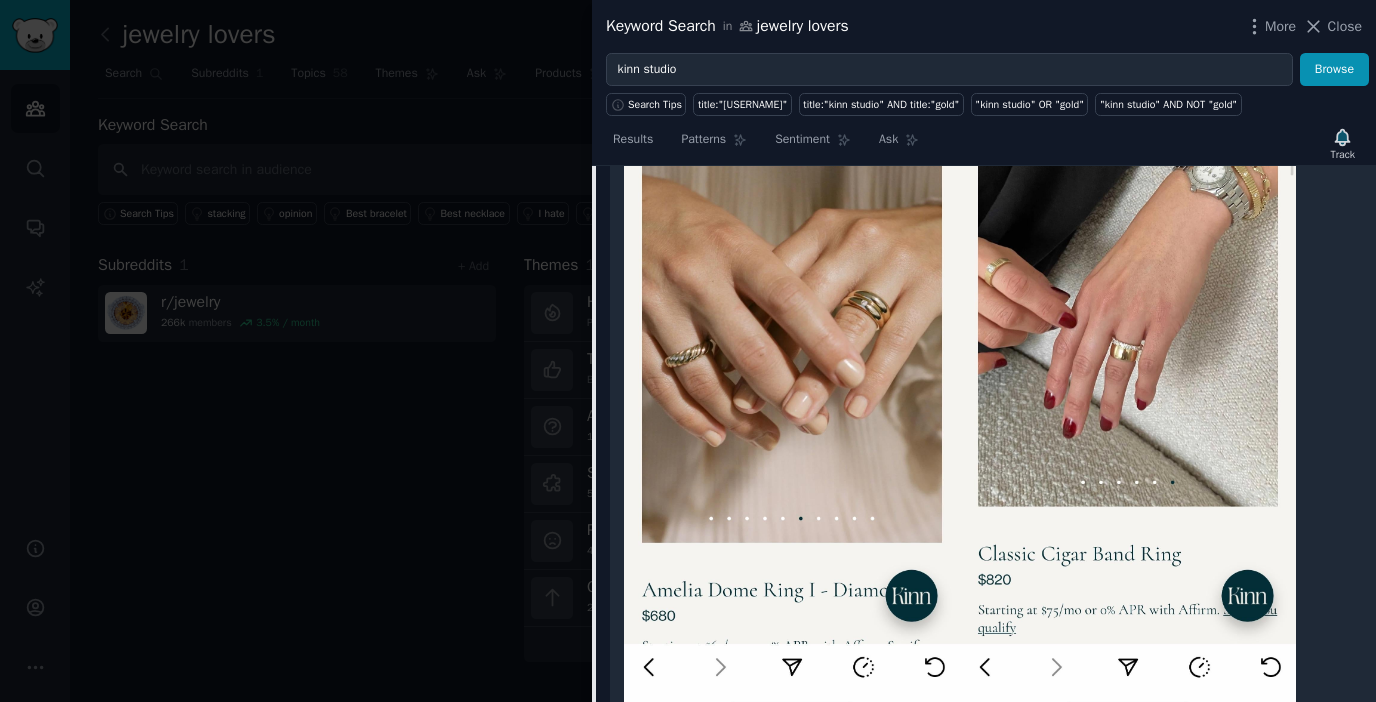 scroll, scrollTop: 94, scrollLeft: 0, axis: vertical 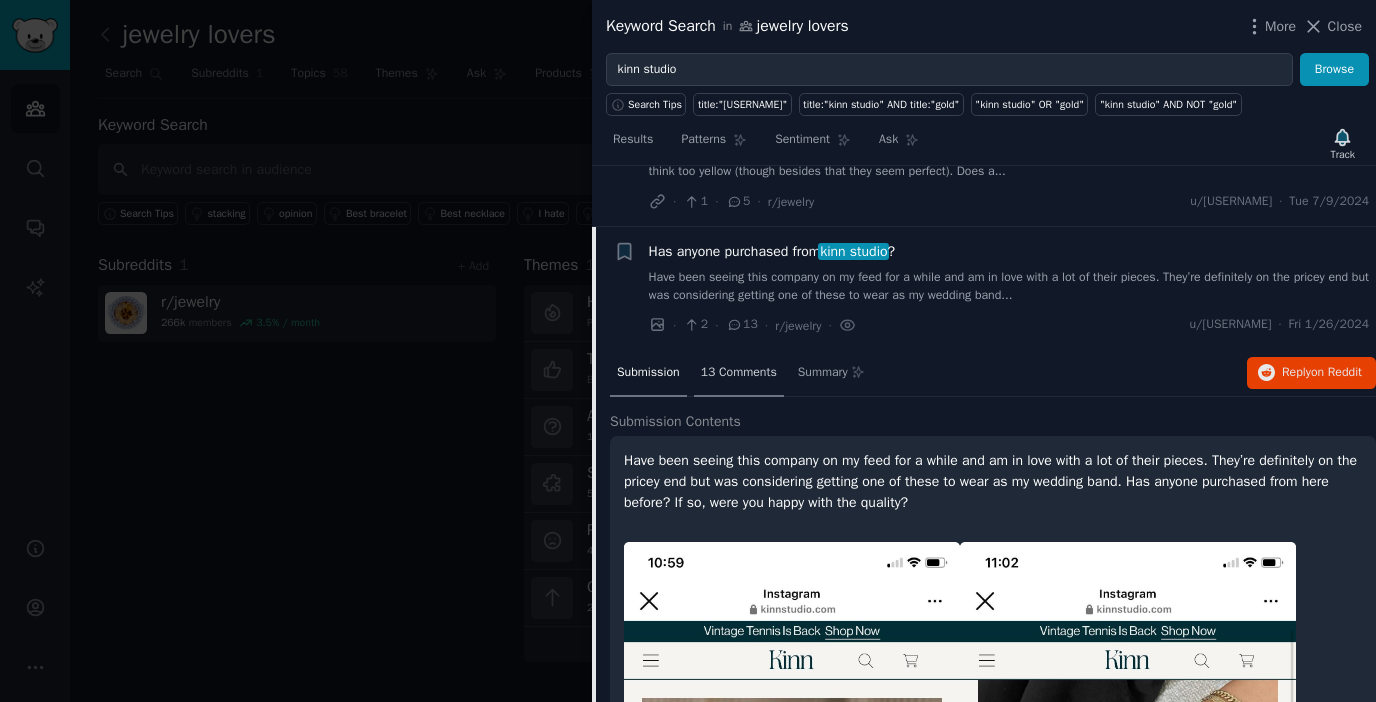 click on "13 Comments" at bounding box center (739, 373) 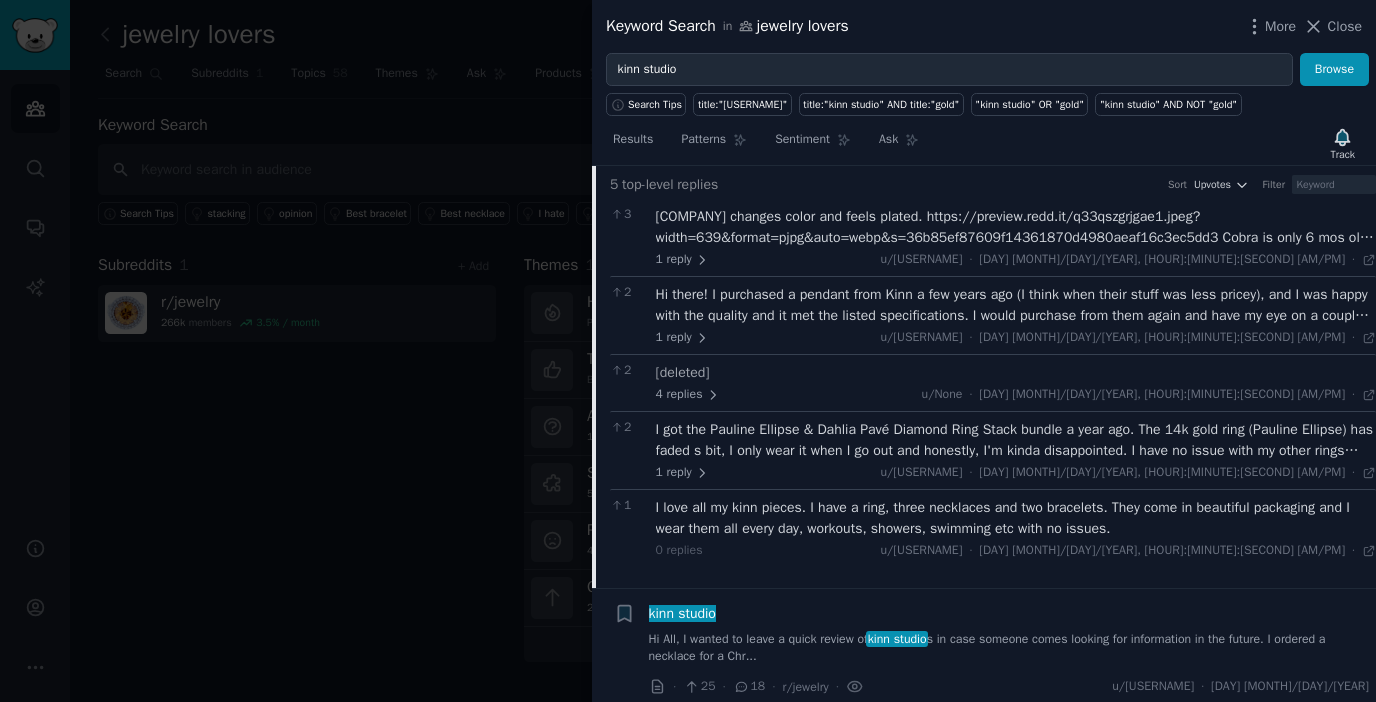 scroll, scrollTop: 660, scrollLeft: 0, axis: vertical 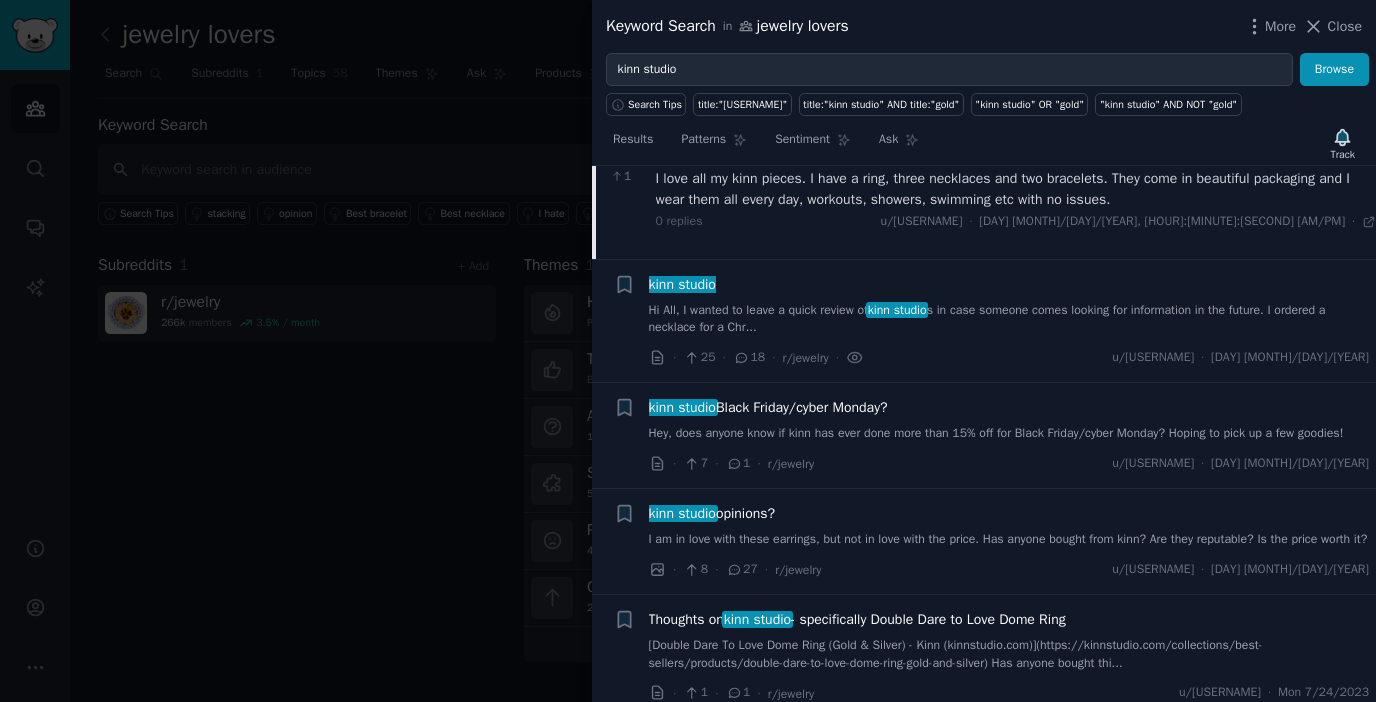 click on "kinn studio  opinions?" at bounding box center (1009, 513) 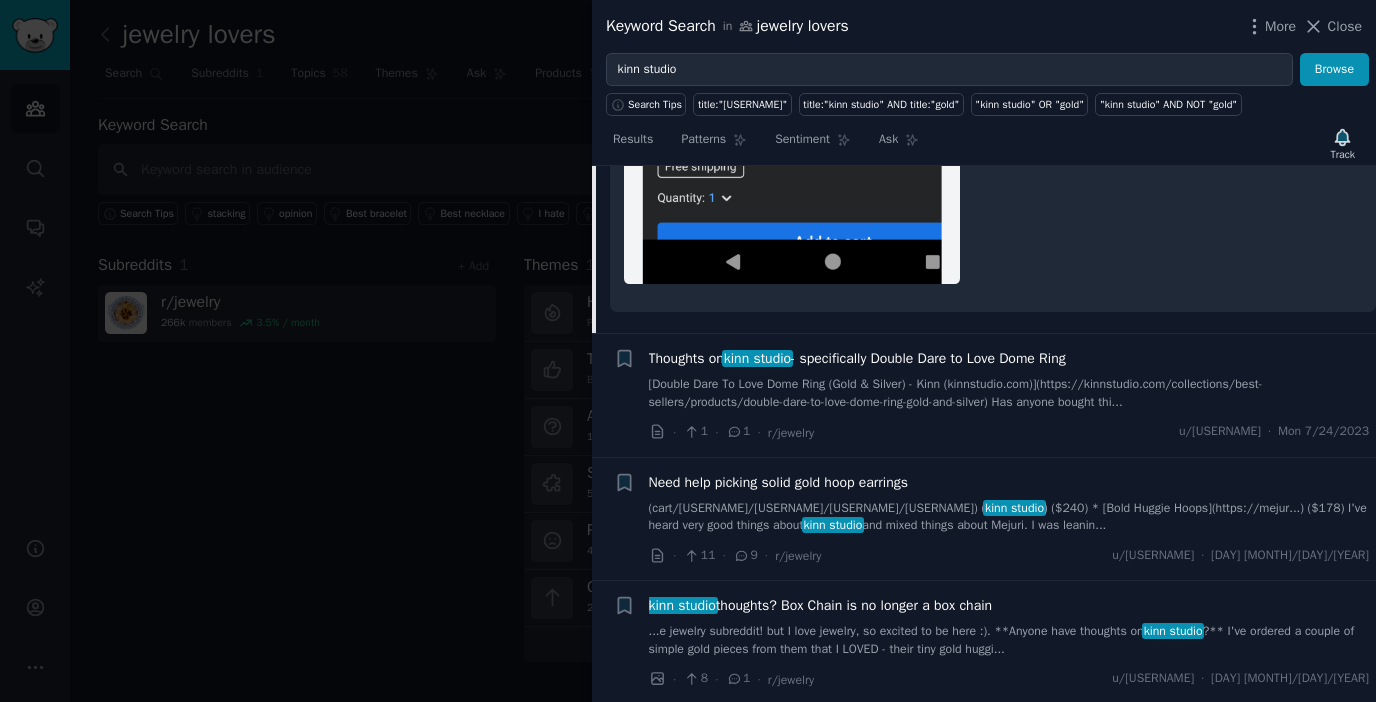 scroll, scrollTop: 576, scrollLeft: 0, axis: vertical 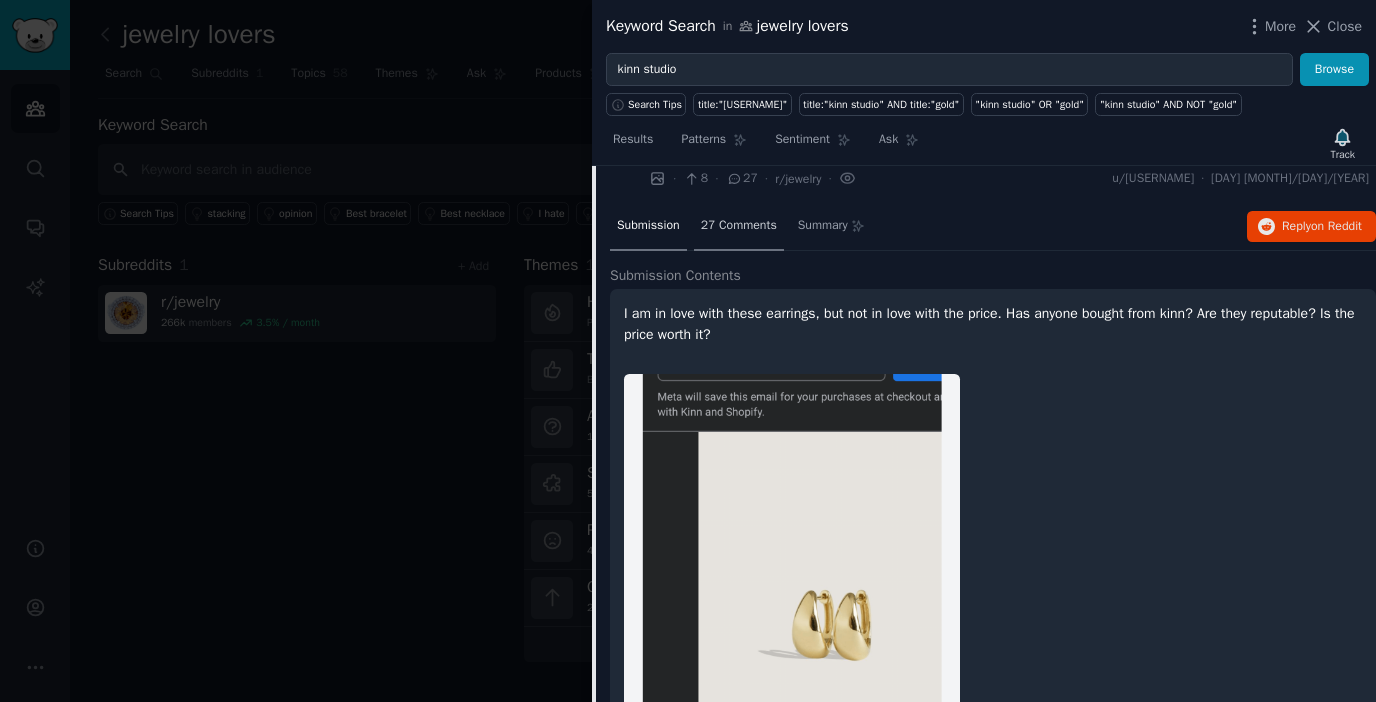 click on "27 Comments" at bounding box center [739, 226] 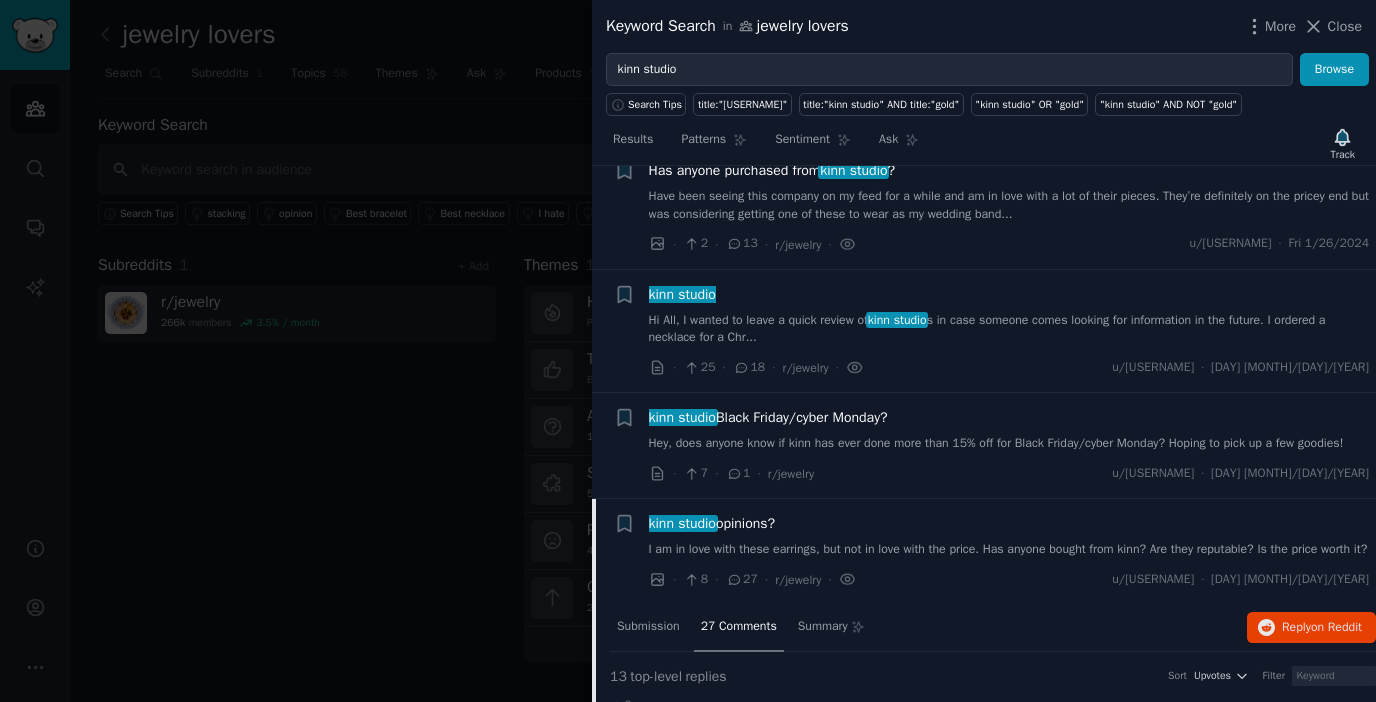 scroll, scrollTop: 0, scrollLeft: 0, axis: both 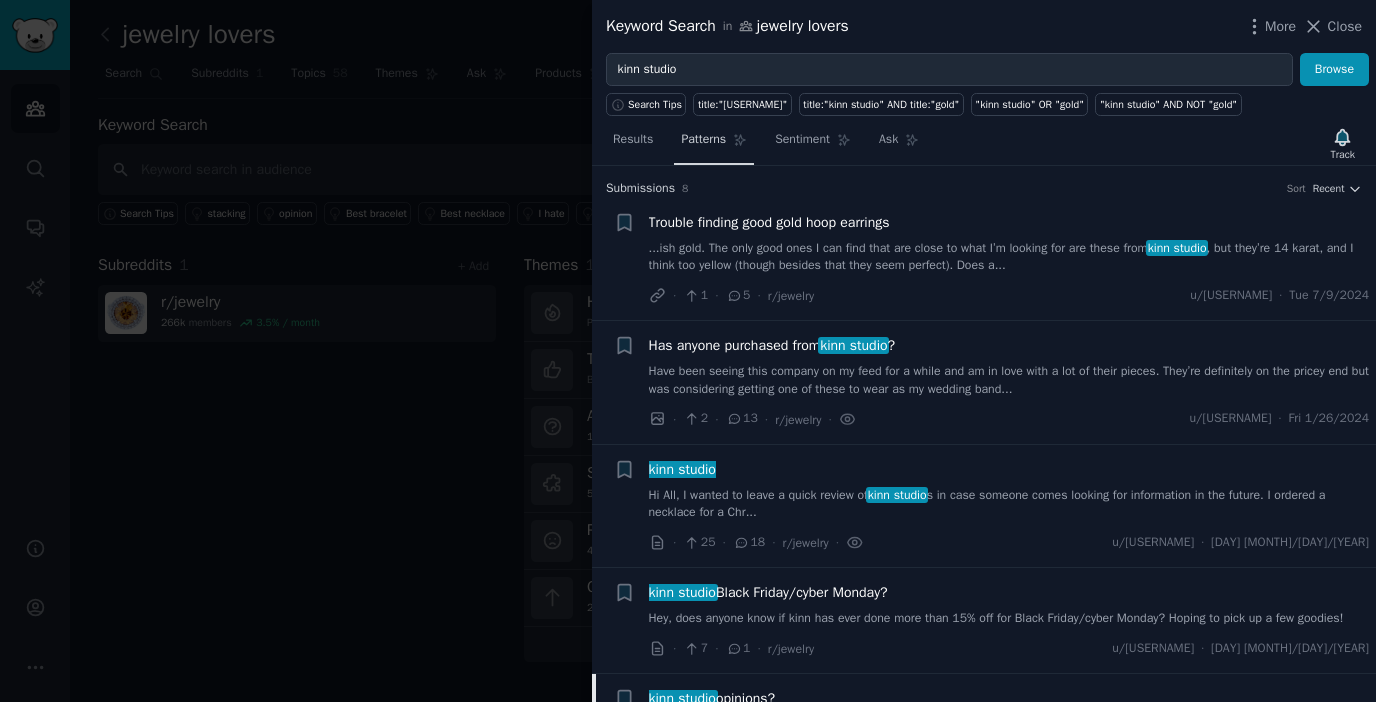 click on "Patterns" at bounding box center [703, 140] 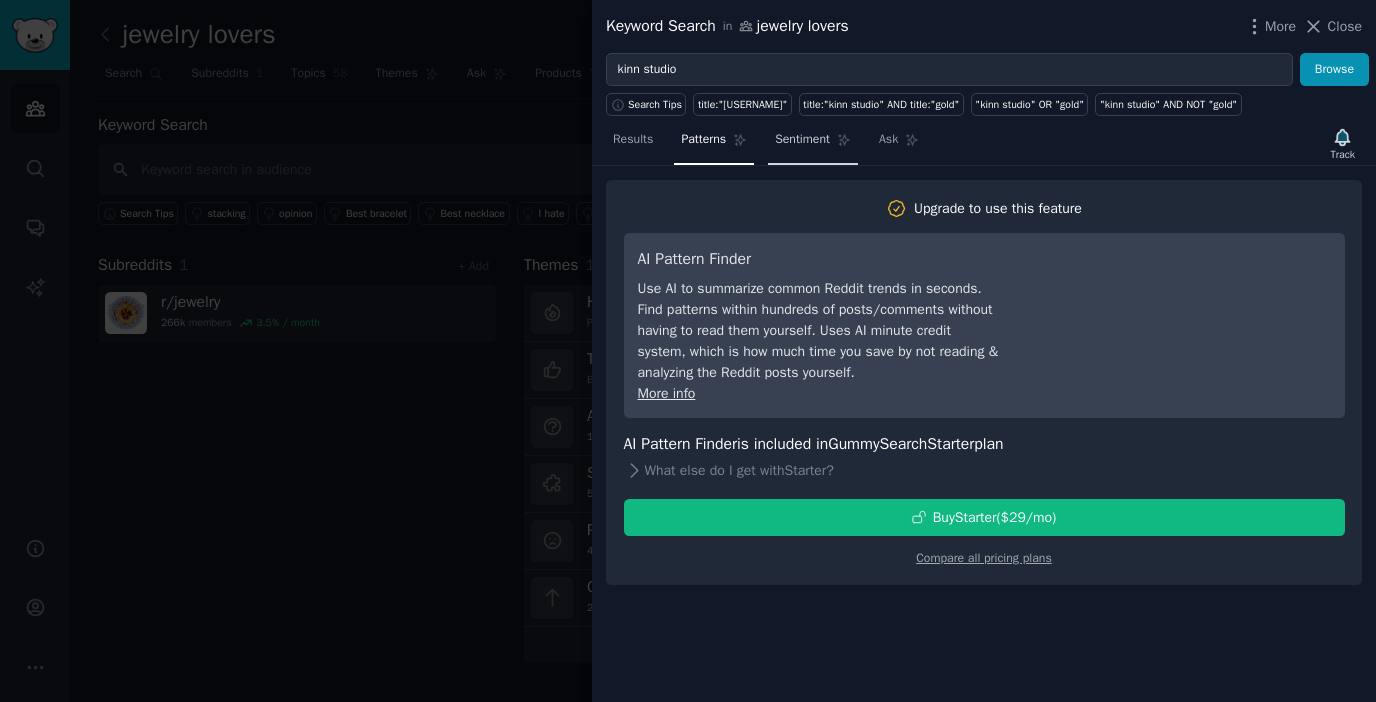 click on "Sentiment" at bounding box center [813, 144] 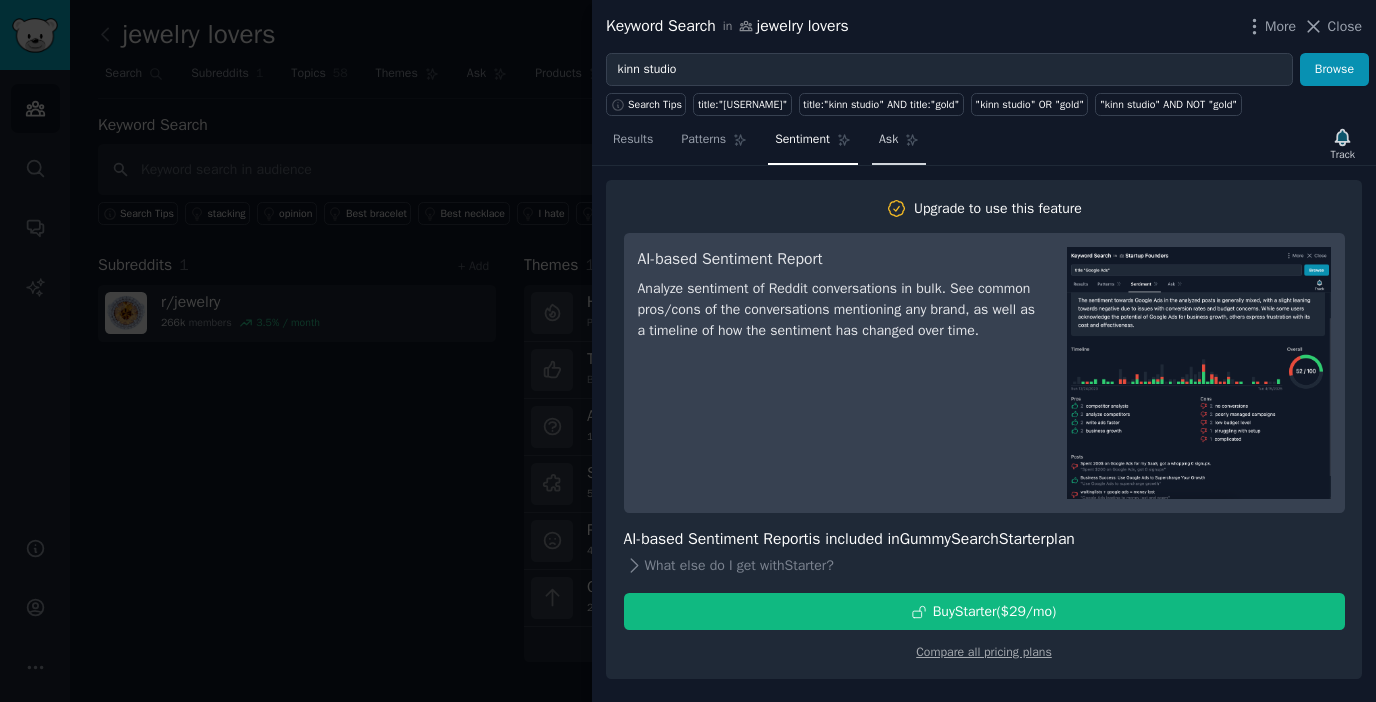 click on "Ask" at bounding box center (888, 140) 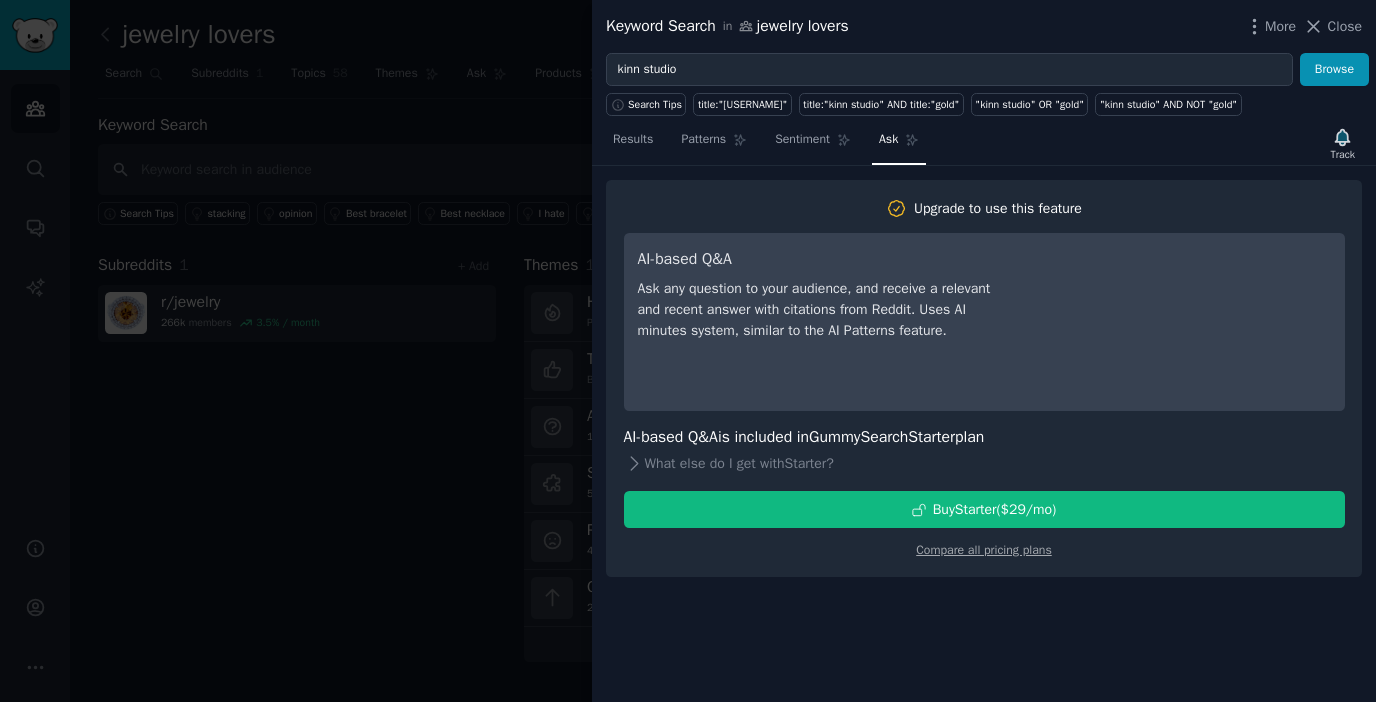 click on "Results Patterns Sentiment Ask Track Upgrade to use this feature AI-based Q&A Ask any question to your audience, and receive a relevant and recent answer with citations from Reddit. Uses AI minutes system, similar to the AI Patterns feature. AI-based Q&A  is included in  [COMPANY]  Starter  plan What else do I get with  Starter ? Buy  Starter  ($ 29 /mo ) Compare all pricing plans" at bounding box center (984, 409) 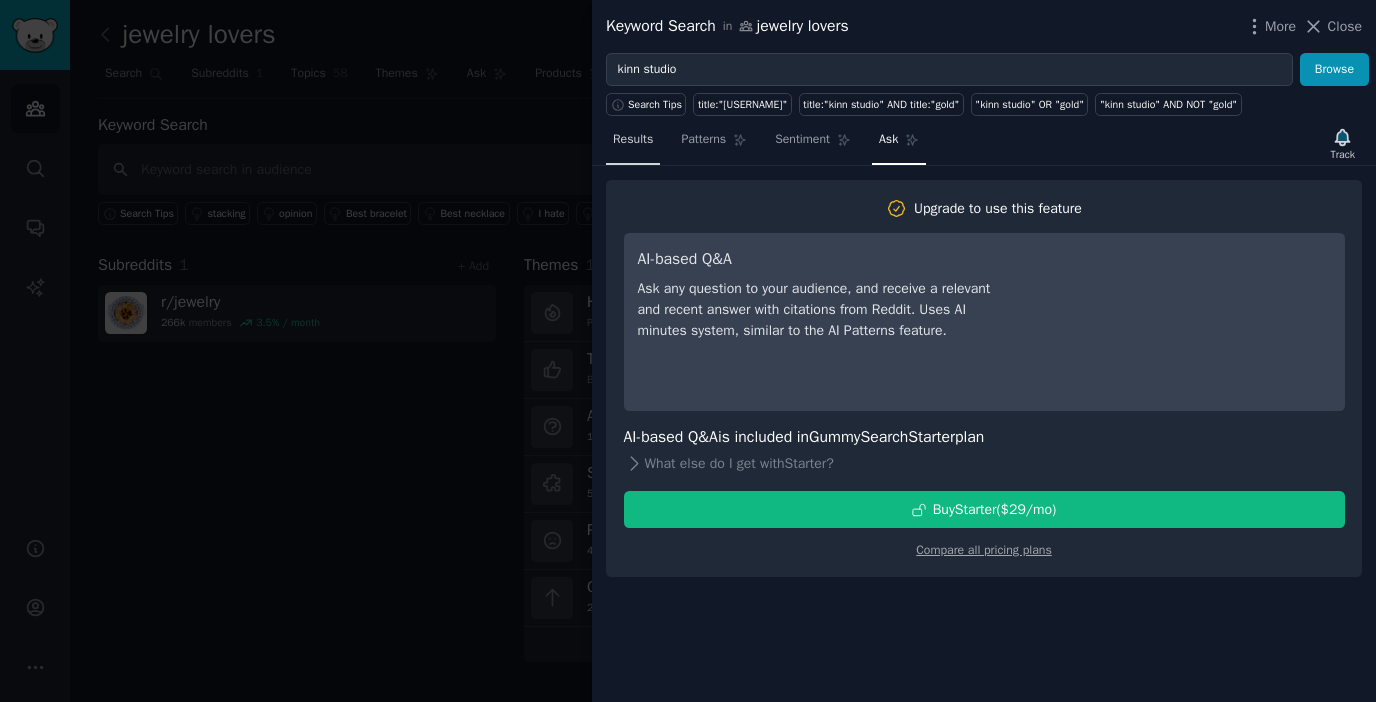 click on "Results" at bounding box center [633, 140] 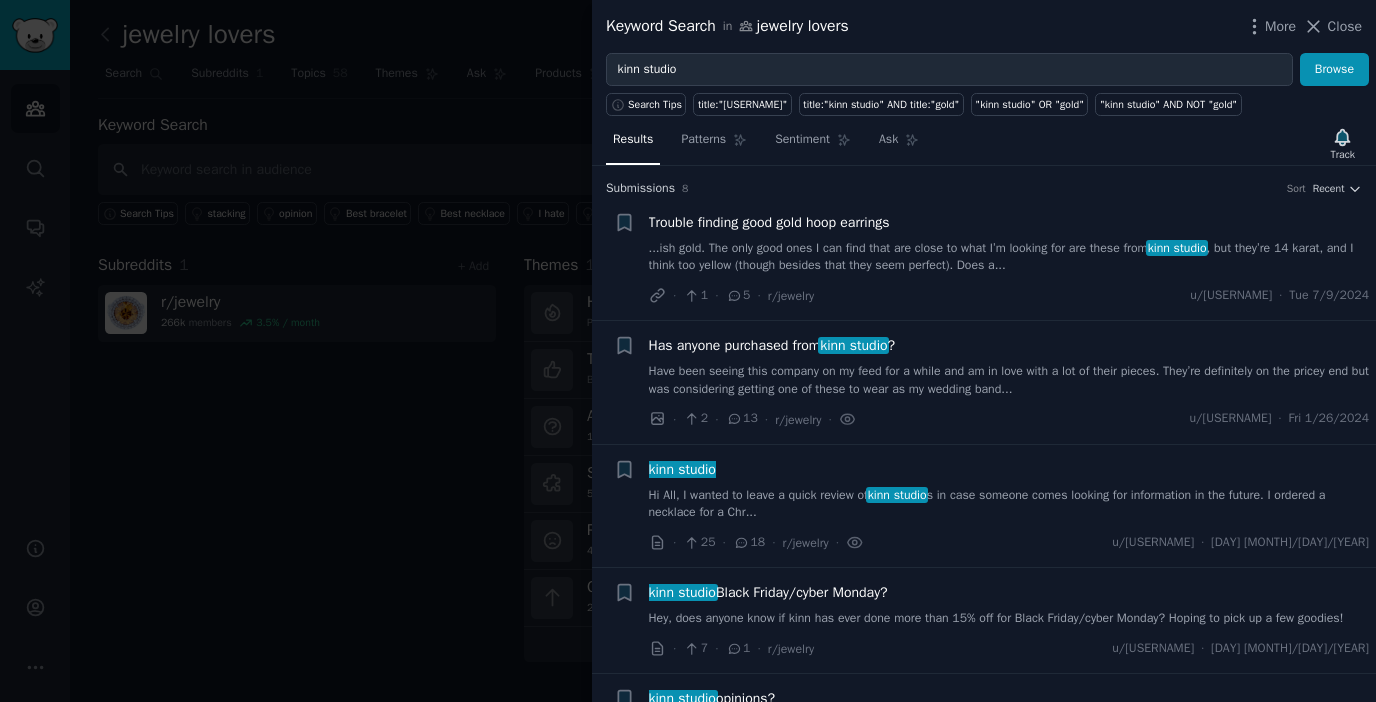 click at bounding box center (688, 351) 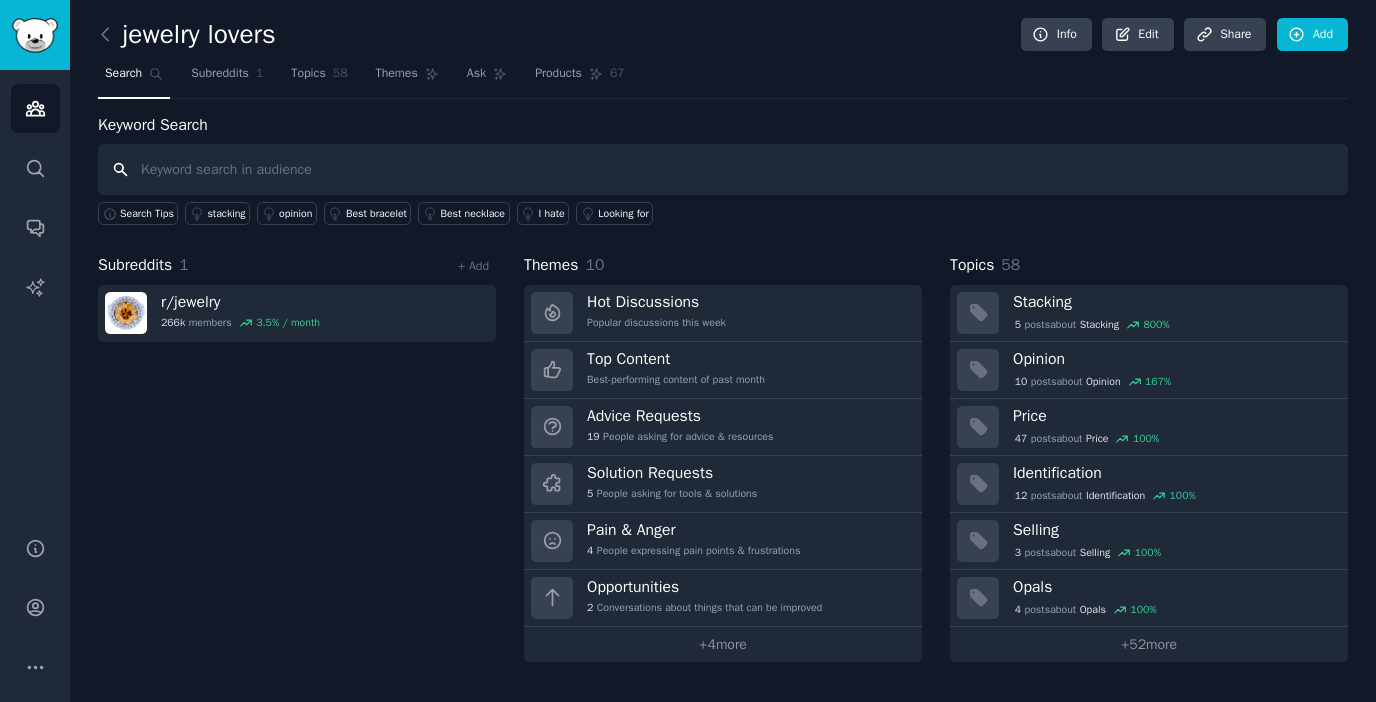 click at bounding box center (723, 169) 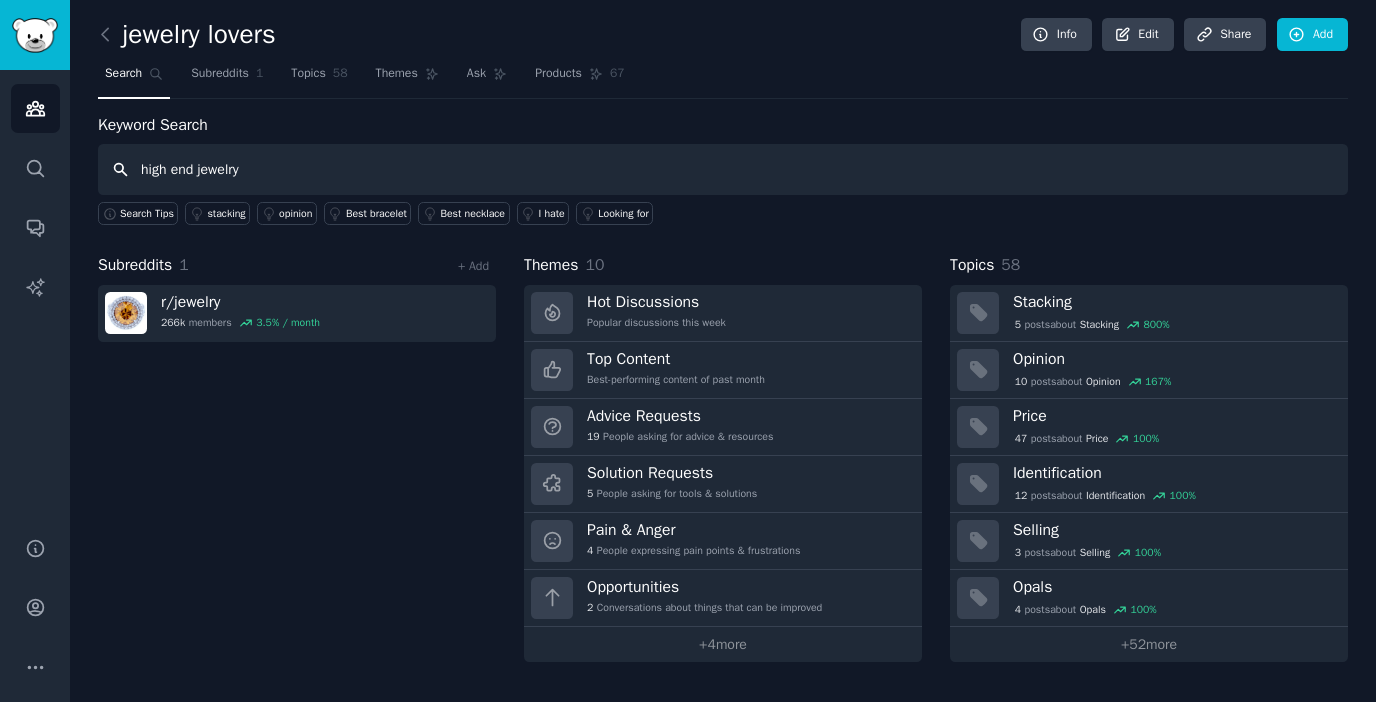 type on "high end jewelry" 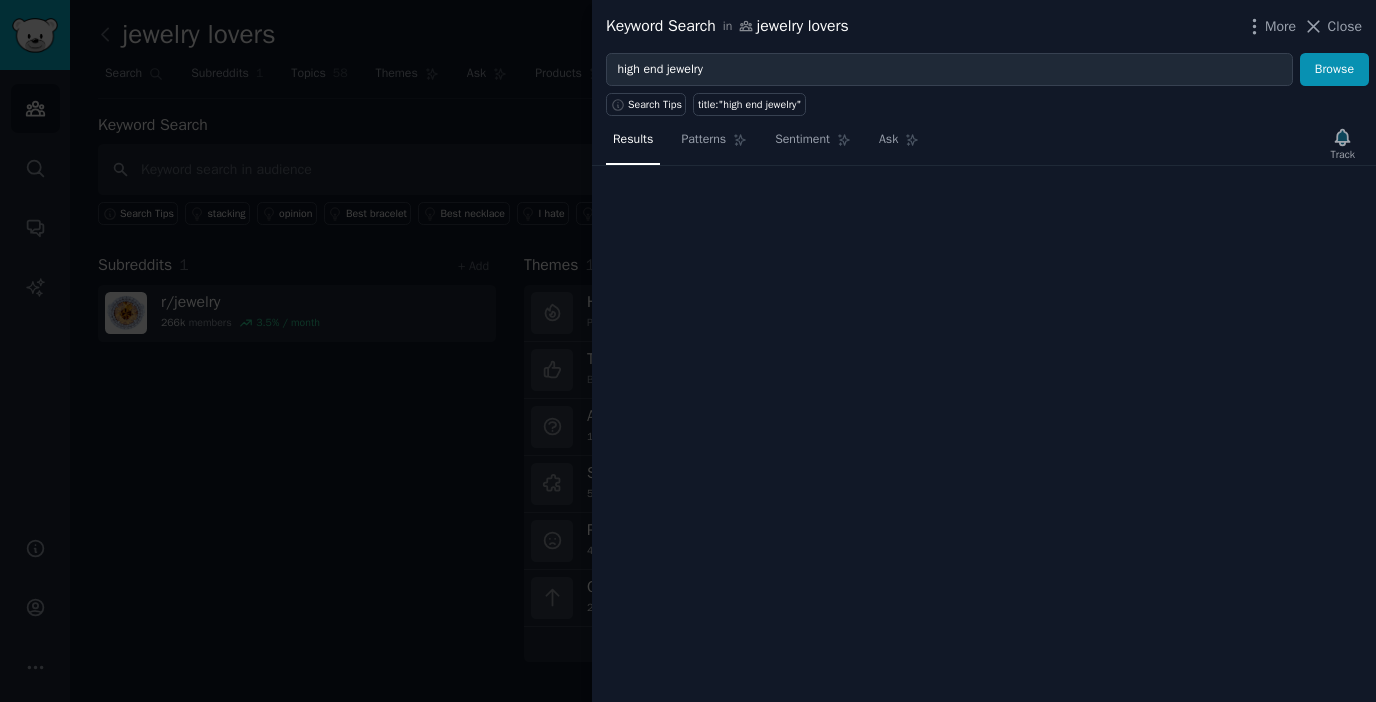 type 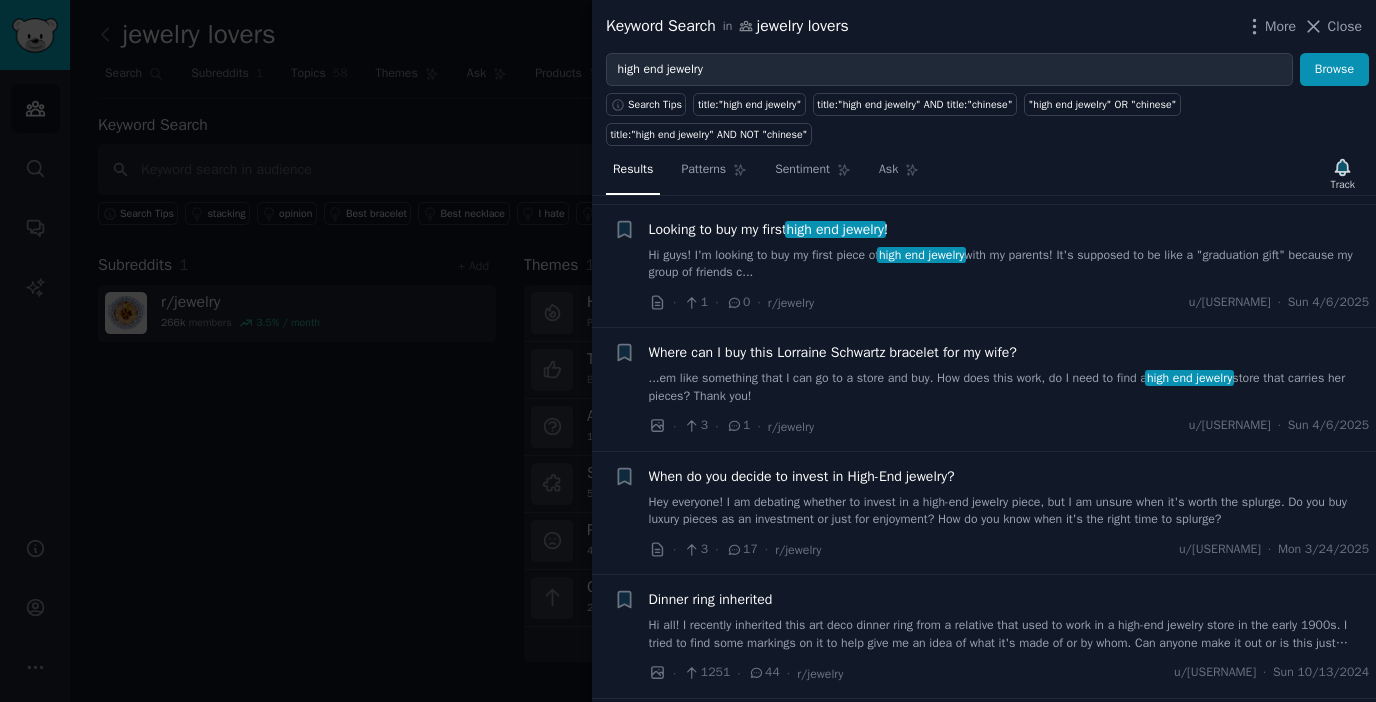 scroll, scrollTop: 604, scrollLeft: 0, axis: vertical 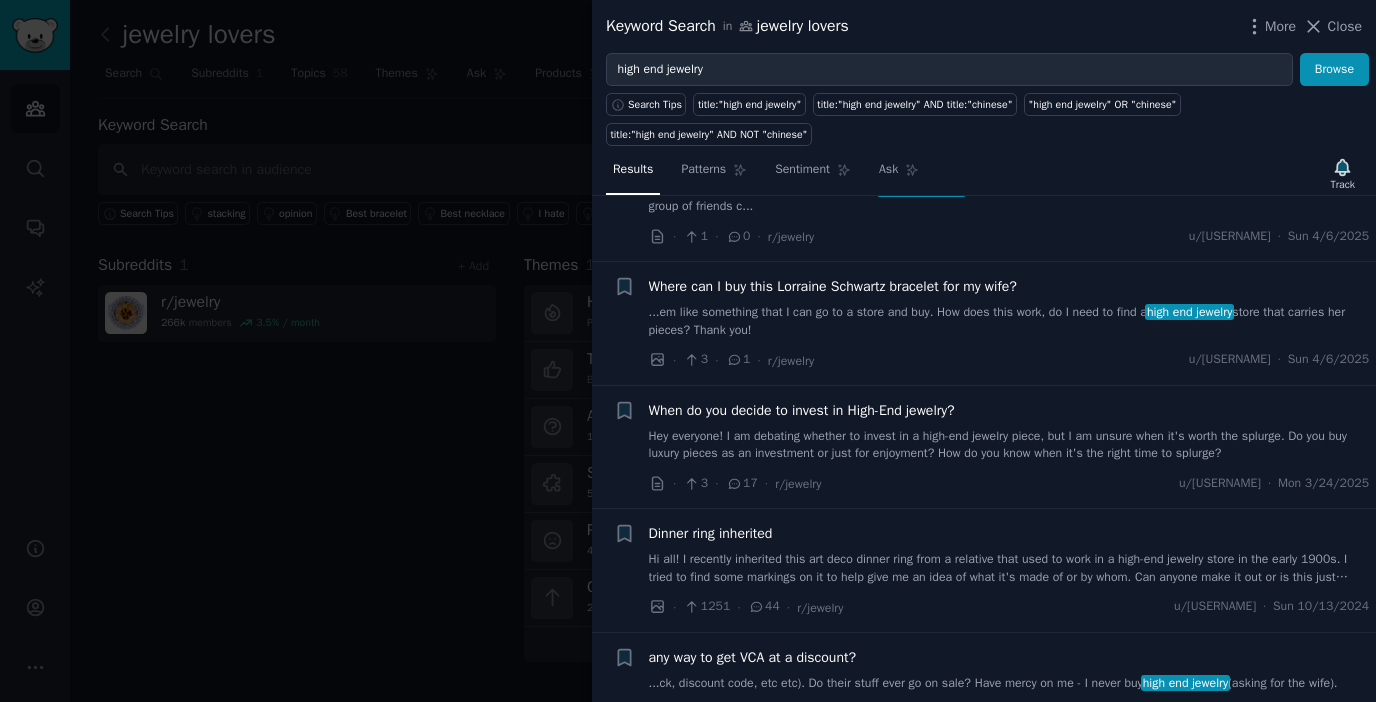click on "When do you decide to invest in High-End jewelry?" at bounding box center (802, 410) 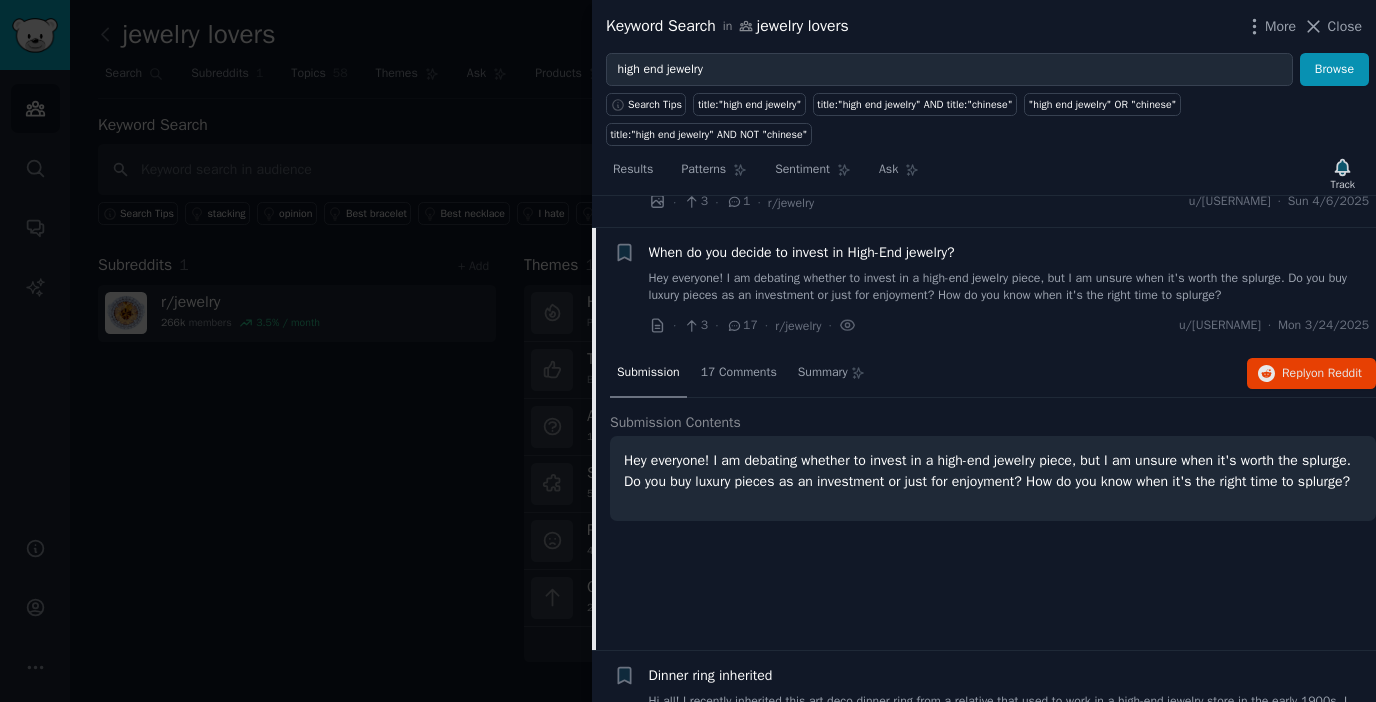 scroll, scrollTop: 793, scrollLeft: 0, axis: vertical 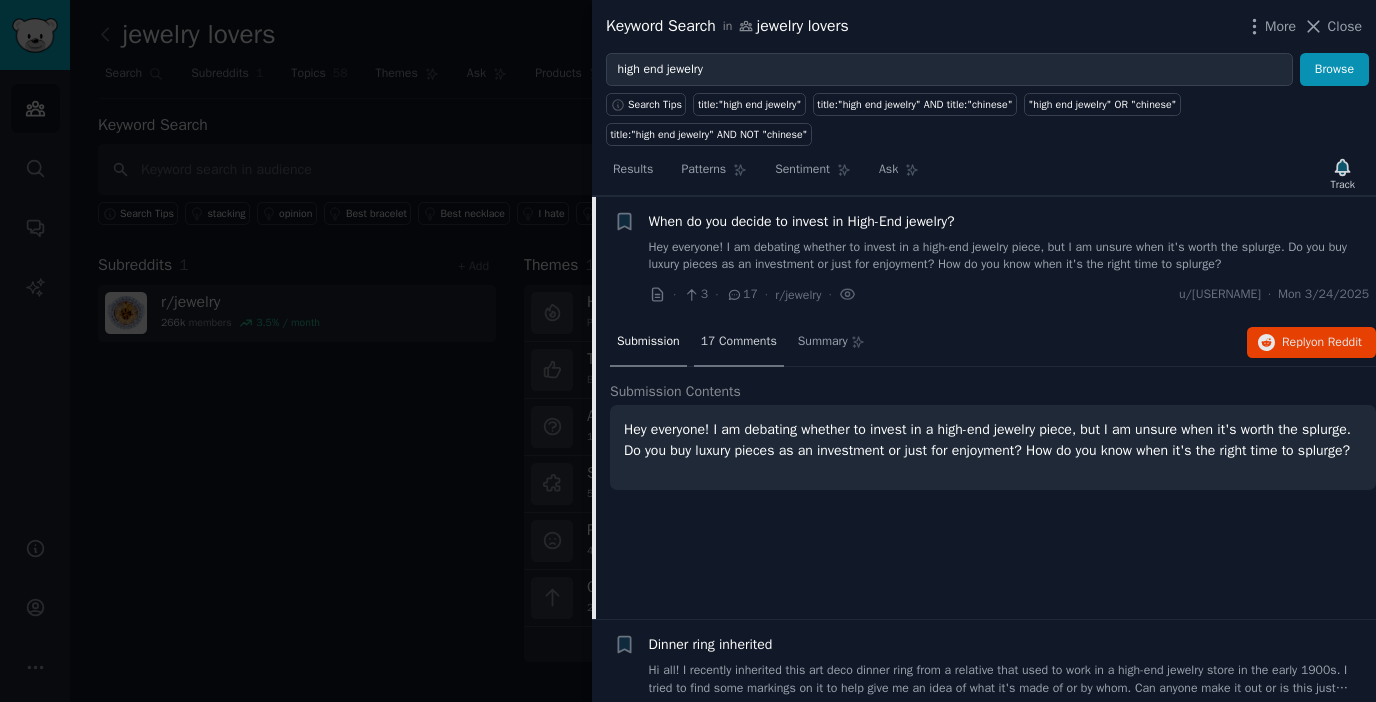 click on "17 Comments" at bounding box center [739, 342] 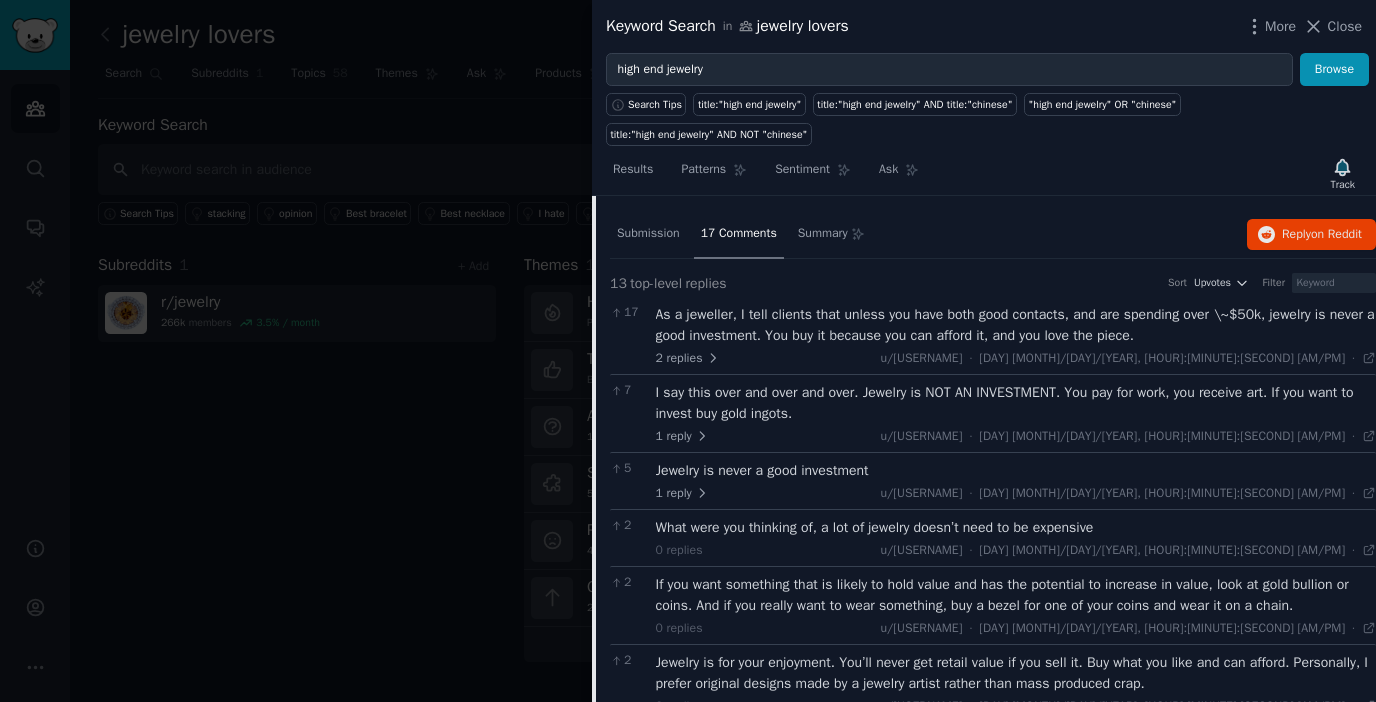 scroll, scrollTop: 999, scrollLeft: 0, axis: vertical 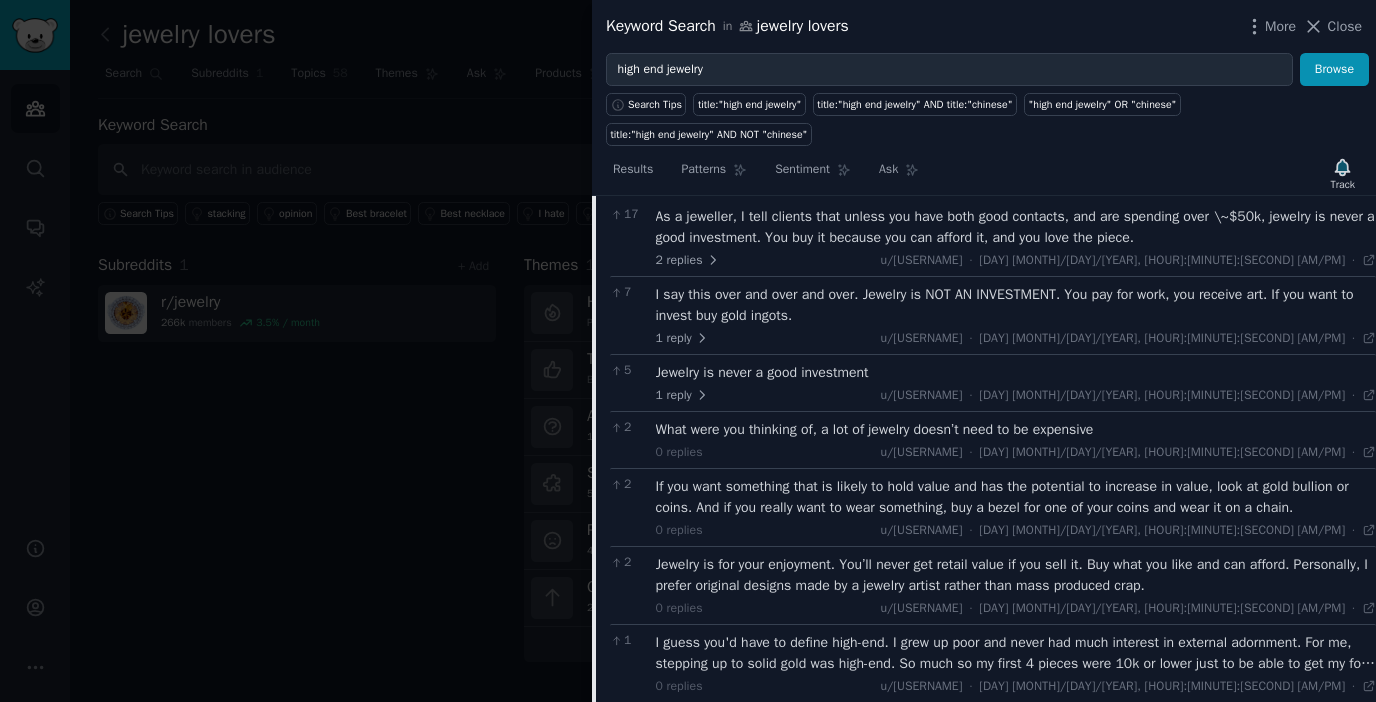 click at bounding box center (688, 351) 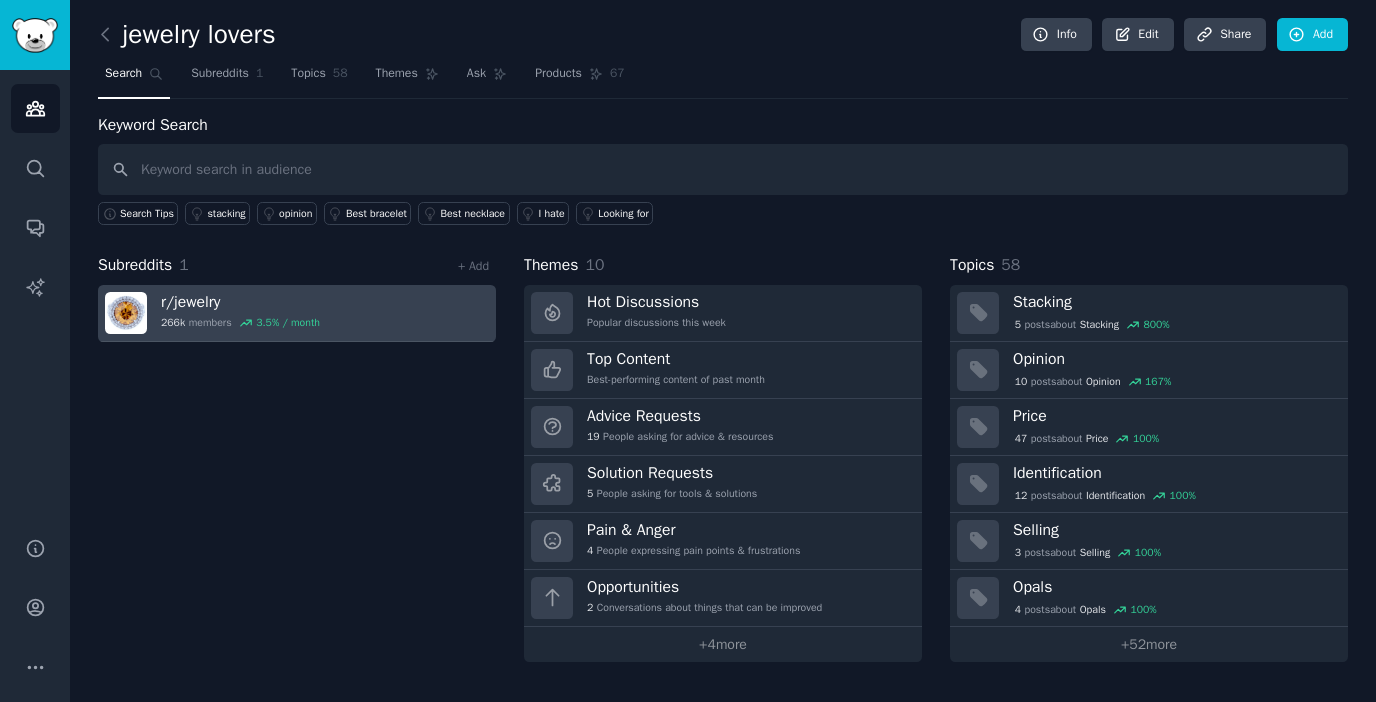 click on "r/ jewelry 266k  members 3.5 % / month" at bounding box center [297, 313] 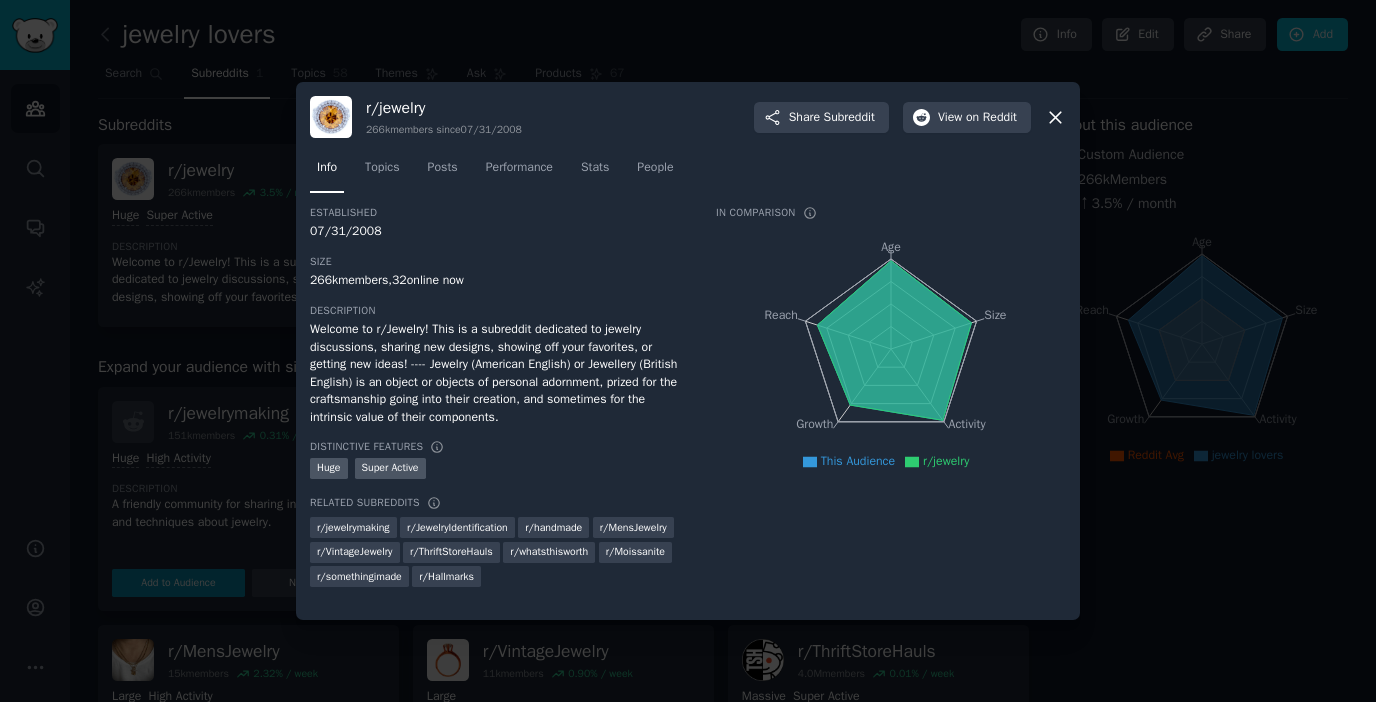 click at bounding box center [688, 351] 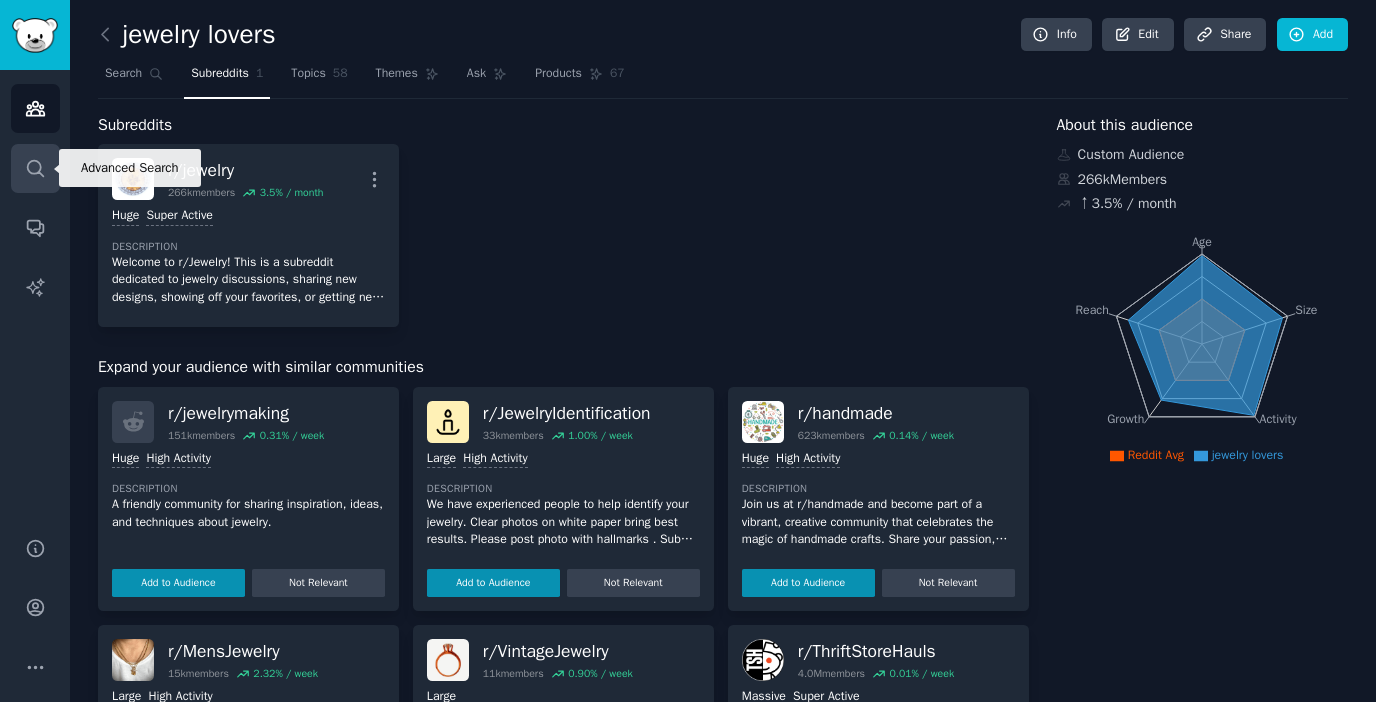 click on "Search" at bounding box center [35, 168] 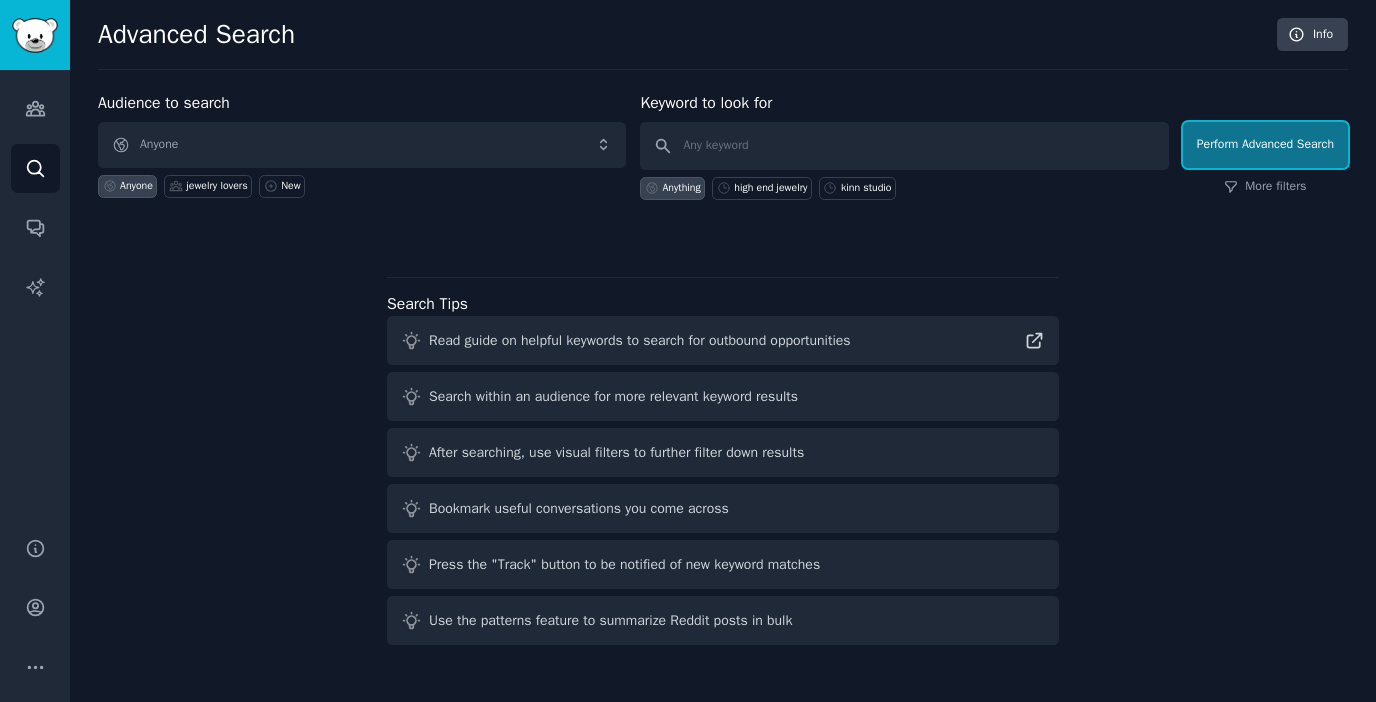 click on "Perform Advanced Search" at bounding box center [1265, 145] 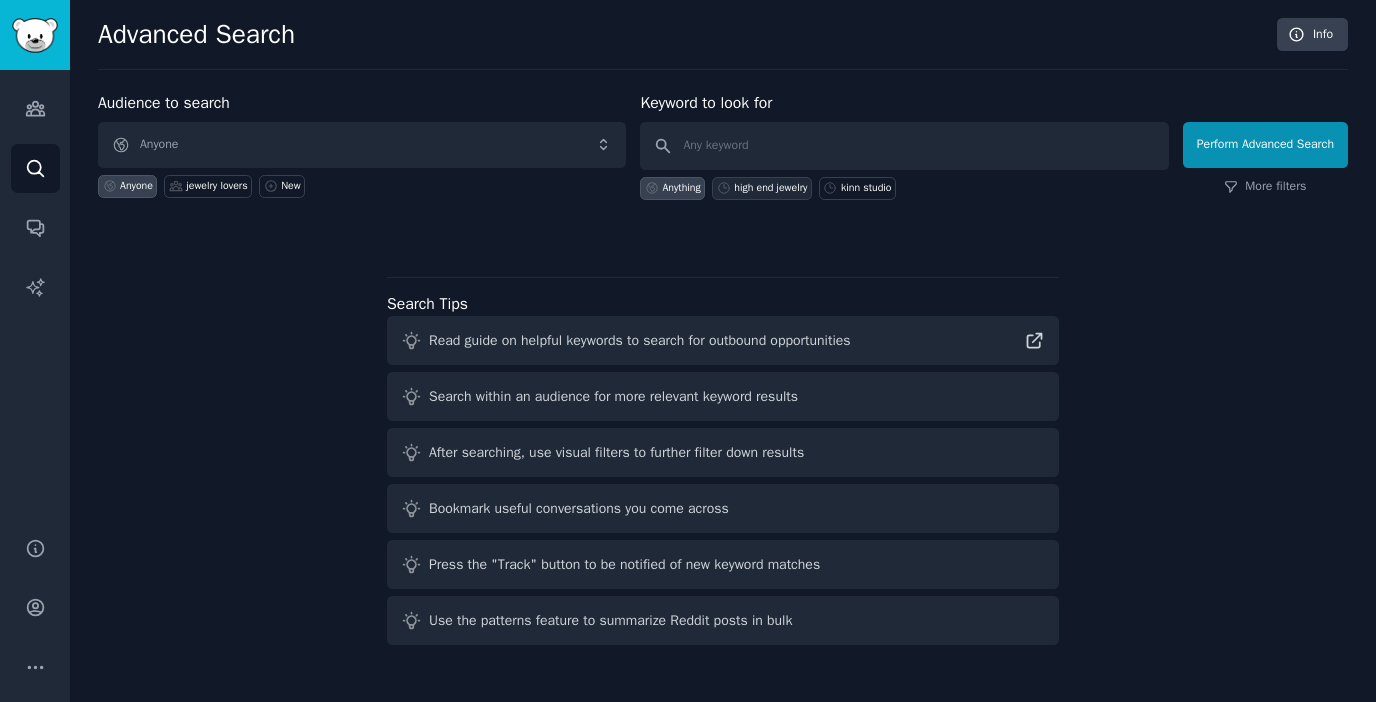 click on "high end jewelry" at bounding box center (770, 188) 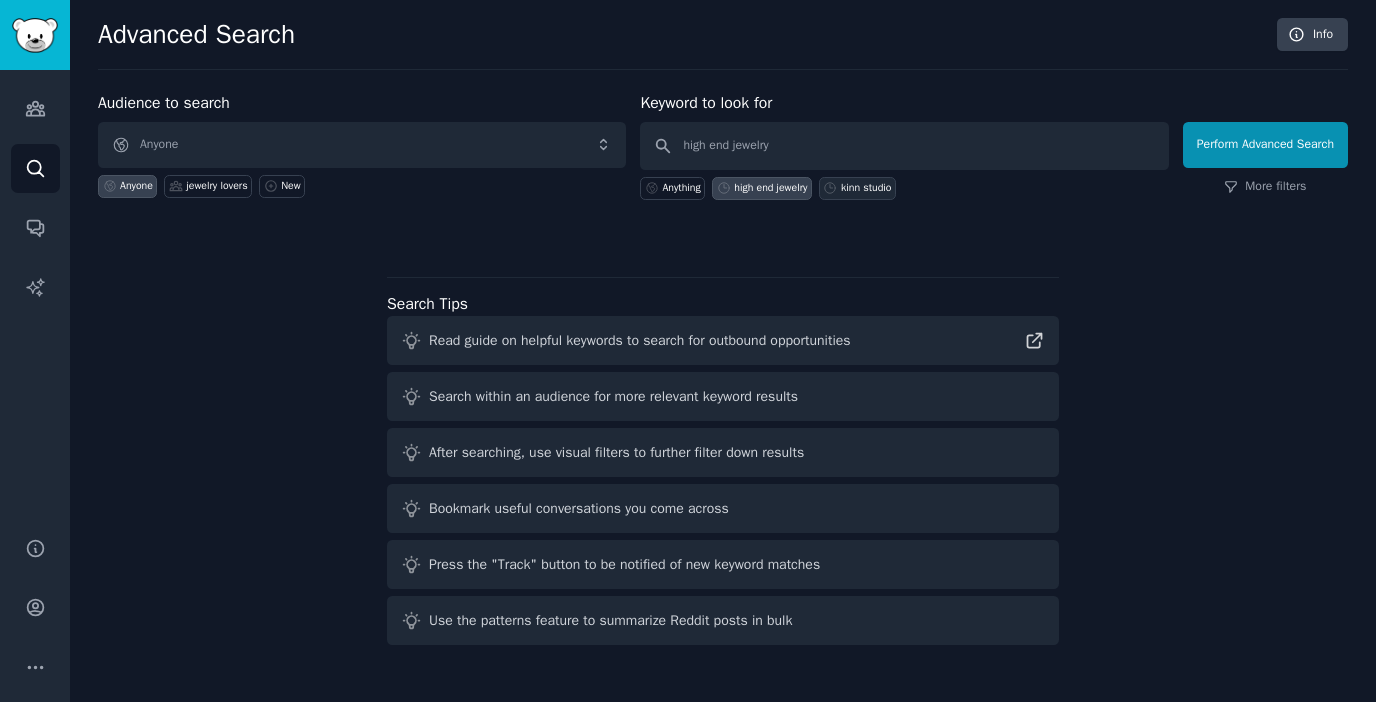 click on "kinn studio" at bounding box center (866, 188) 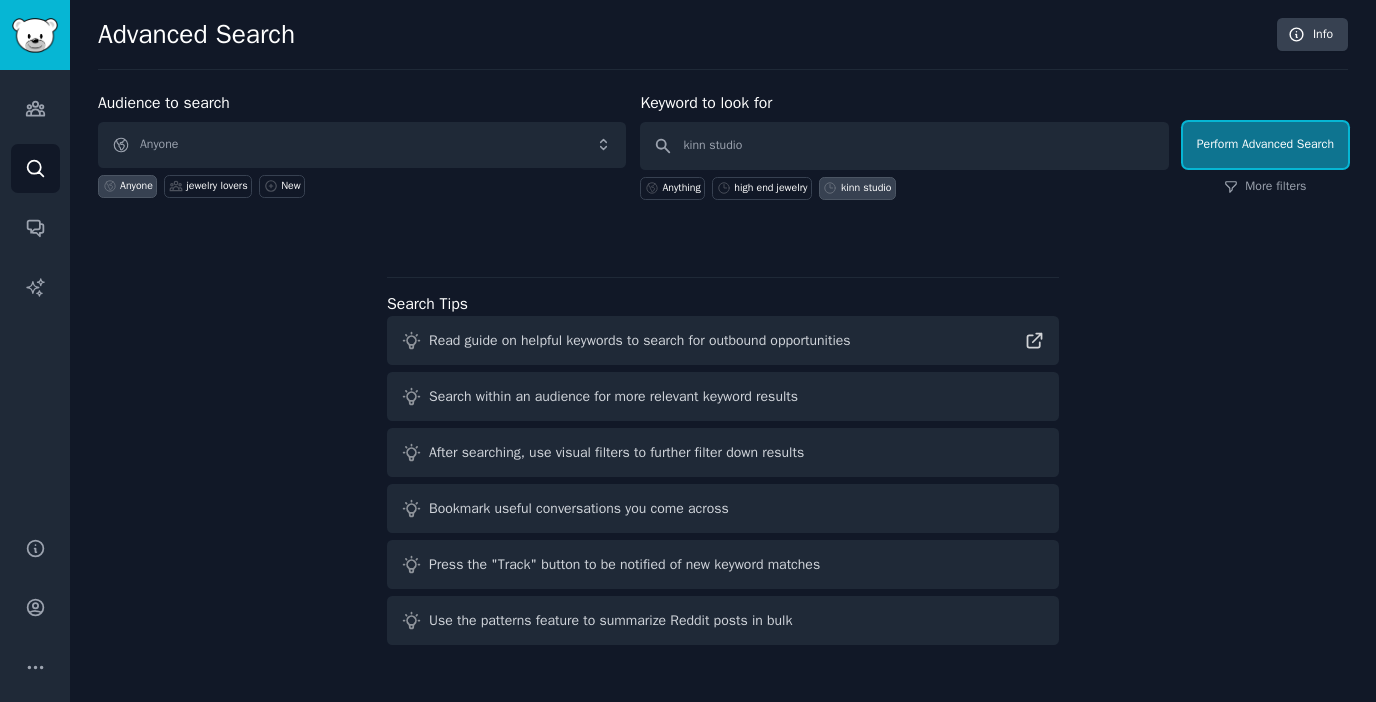 click on "Perform Advanced Search" at bounding box center (1265, 145) 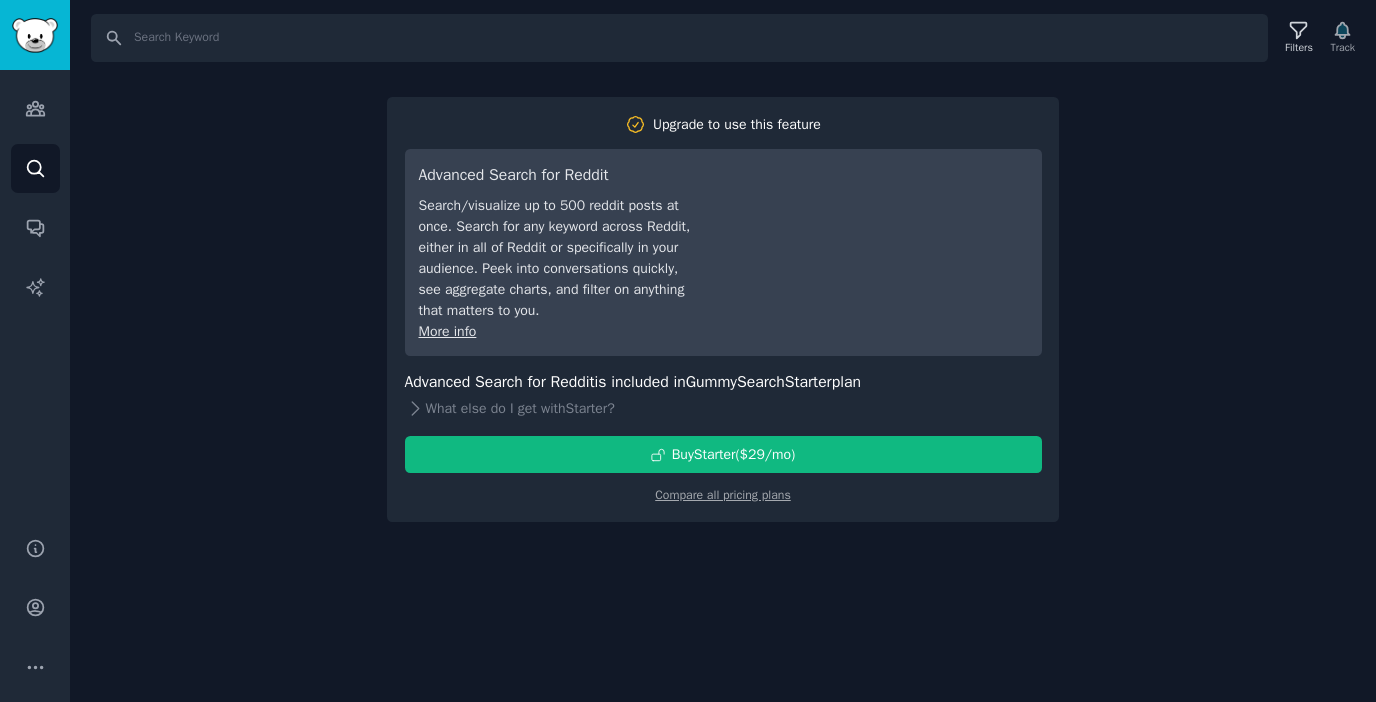 click on "Search Filters Track Upgrade to use this feature Advanced Search for Reddit Search/visualize up to 500 reddit posts at once. Search for any keyword across Reddit, either in all of Reddit or specifically in your audience. Peek into conversations quickly, see aggregate charts, and filter on anything that matters to you. More info Advanced Search for Reddit  is included in  GummySearch  Starter  plan What else do I get with  Starter ? Buy  Starter  ($ 29 /mo ) Compare all pricing plans" at bounding box center [723, 351] 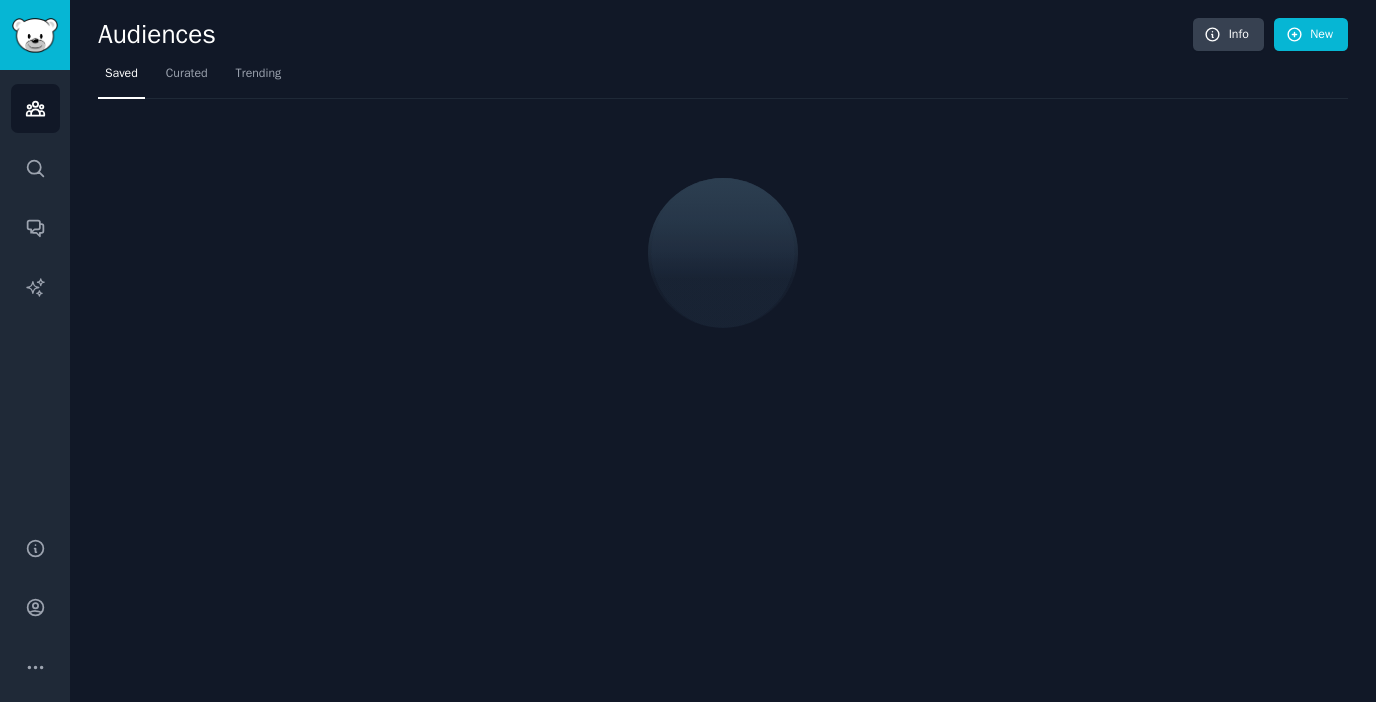 scroll, scrollTop: 0, scrollLeft: 0, axis: both 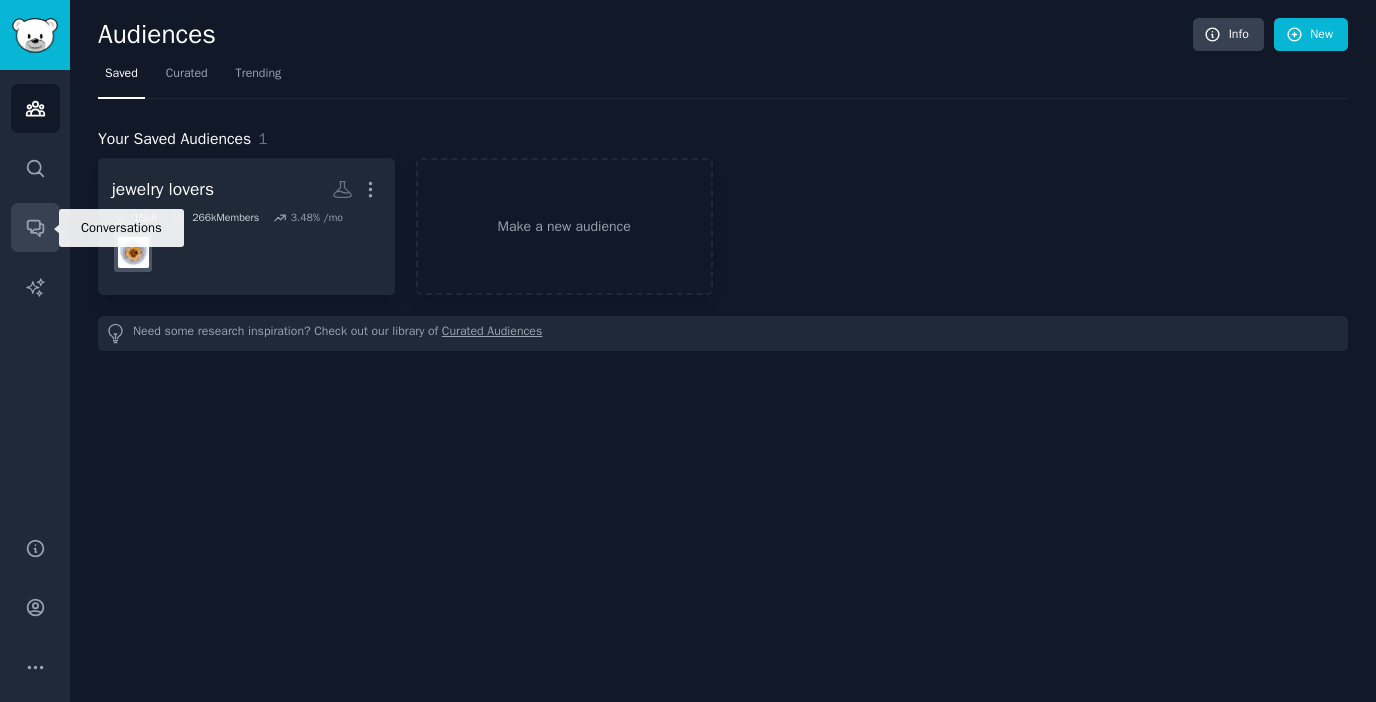 click 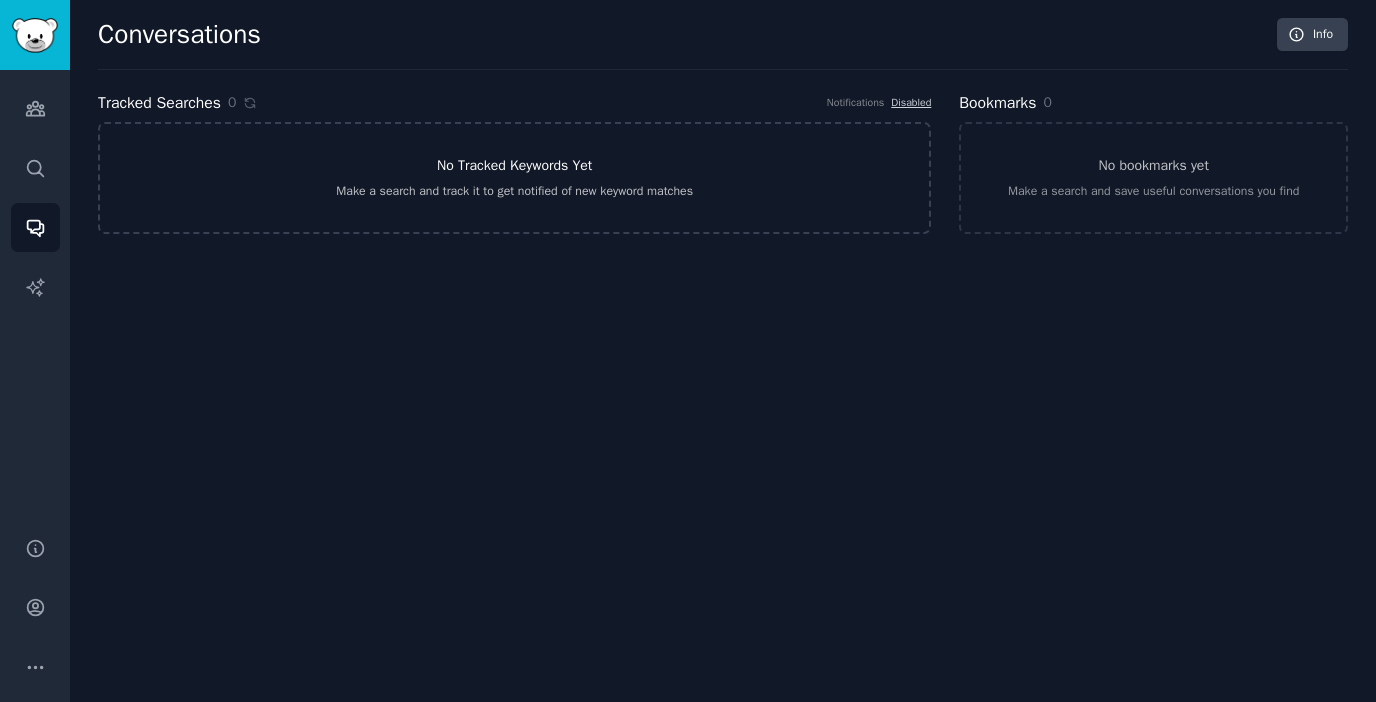 click on "Make a search and track it to get notified of new keyword matches" at bounding box center [514, 192] 